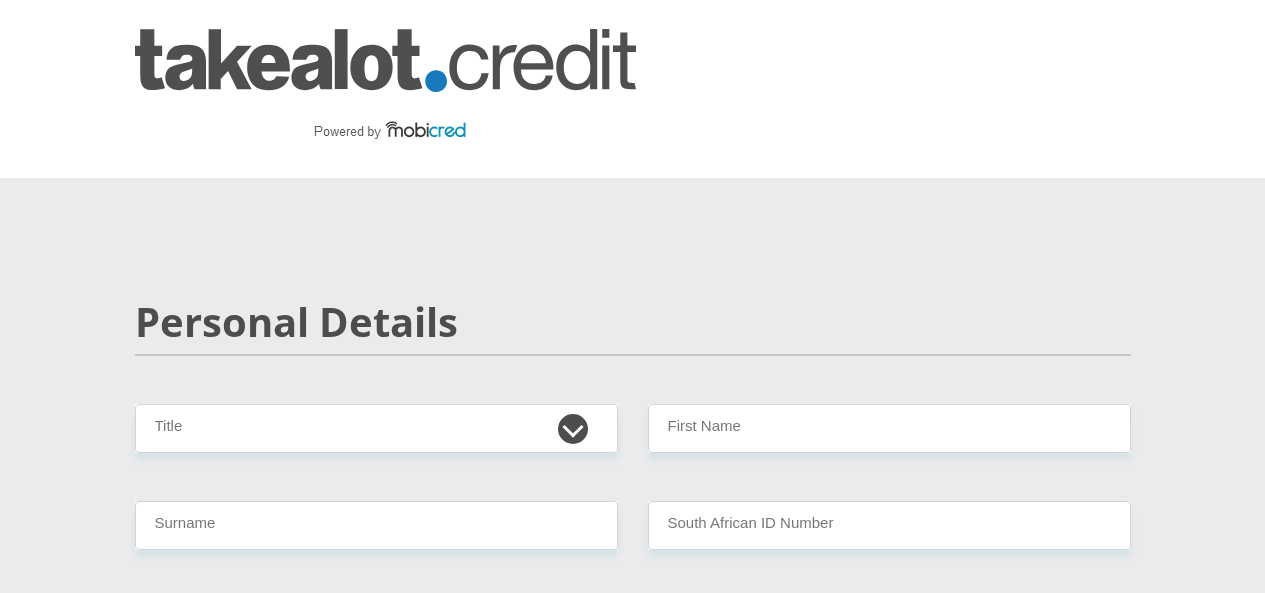 scroll, scrollTop: 0, scrollLeft: 0, axis: both 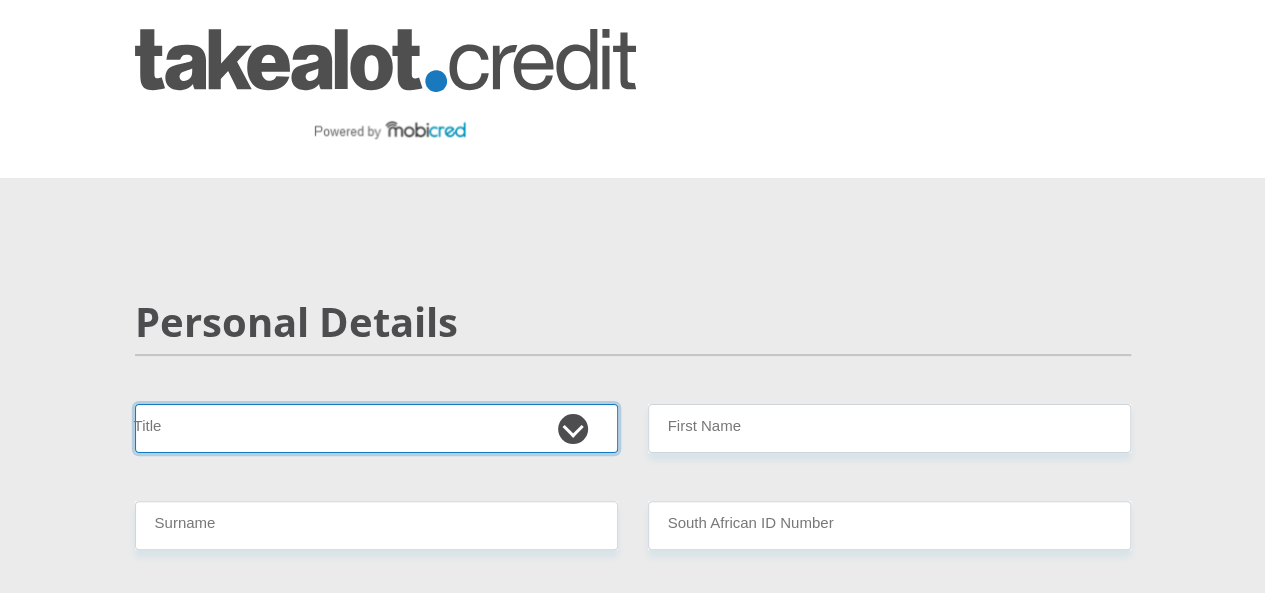 click on "Mr
Ms
Mrs
Dr
Other" at bounding box center (376, 428) 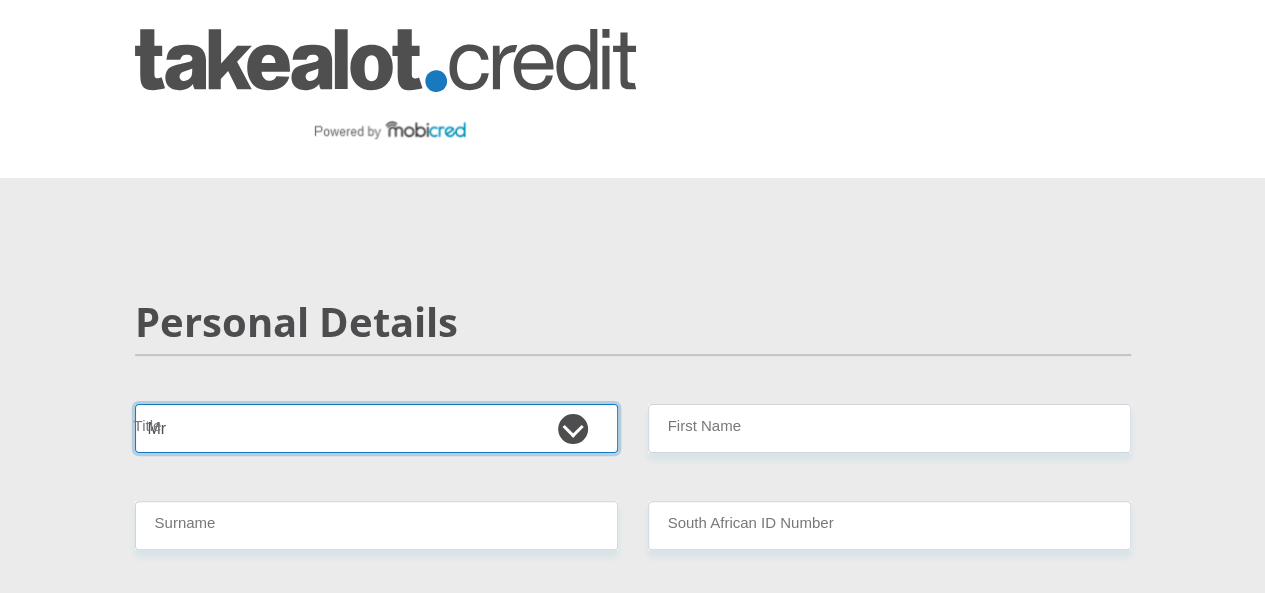 click on "Mr
Ms
Mrs
Dr
Other" at bounding box center [376, 428] 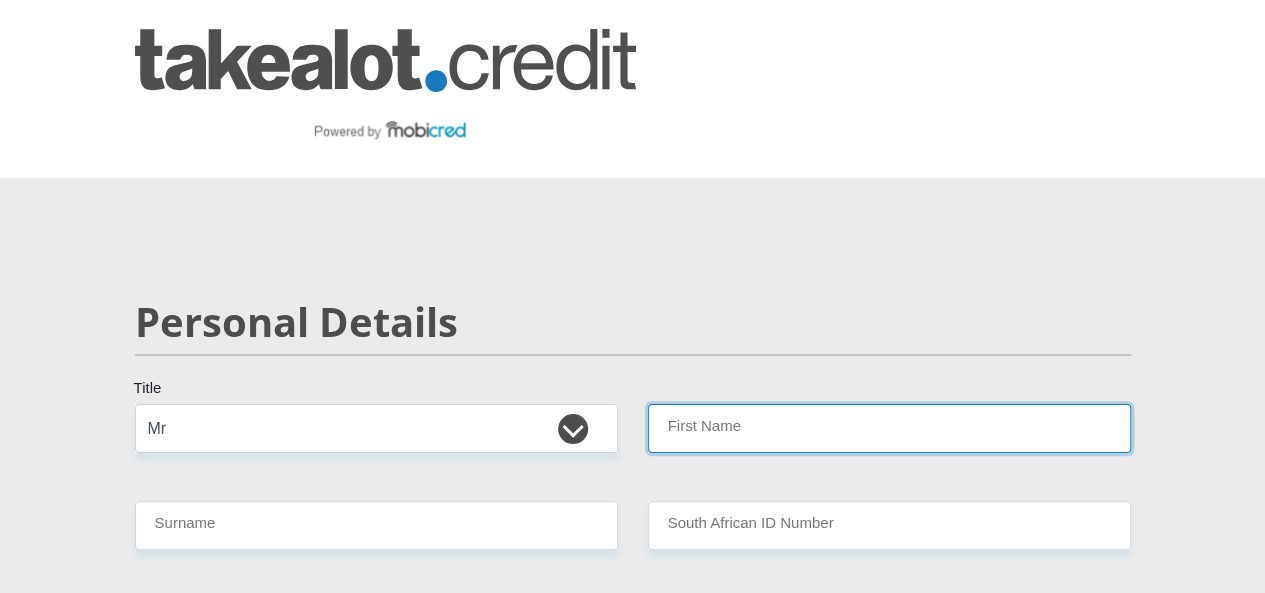 click on "First Name" at bounding box center (889, 428) 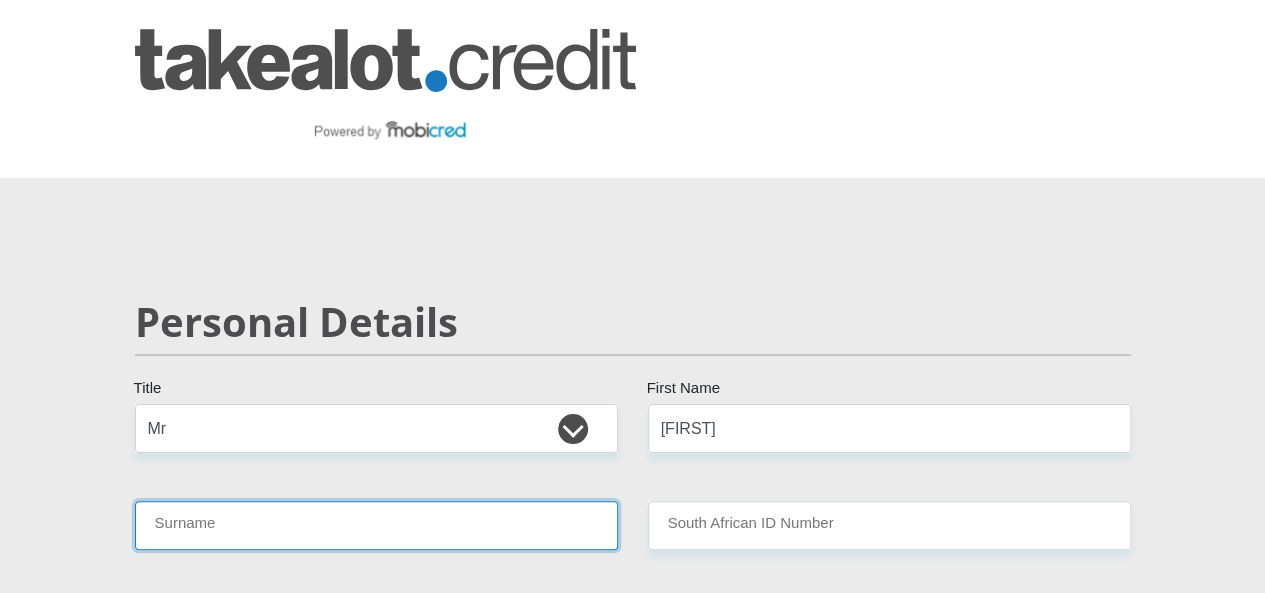 click on "Surname" at bounding box center [376, 525] 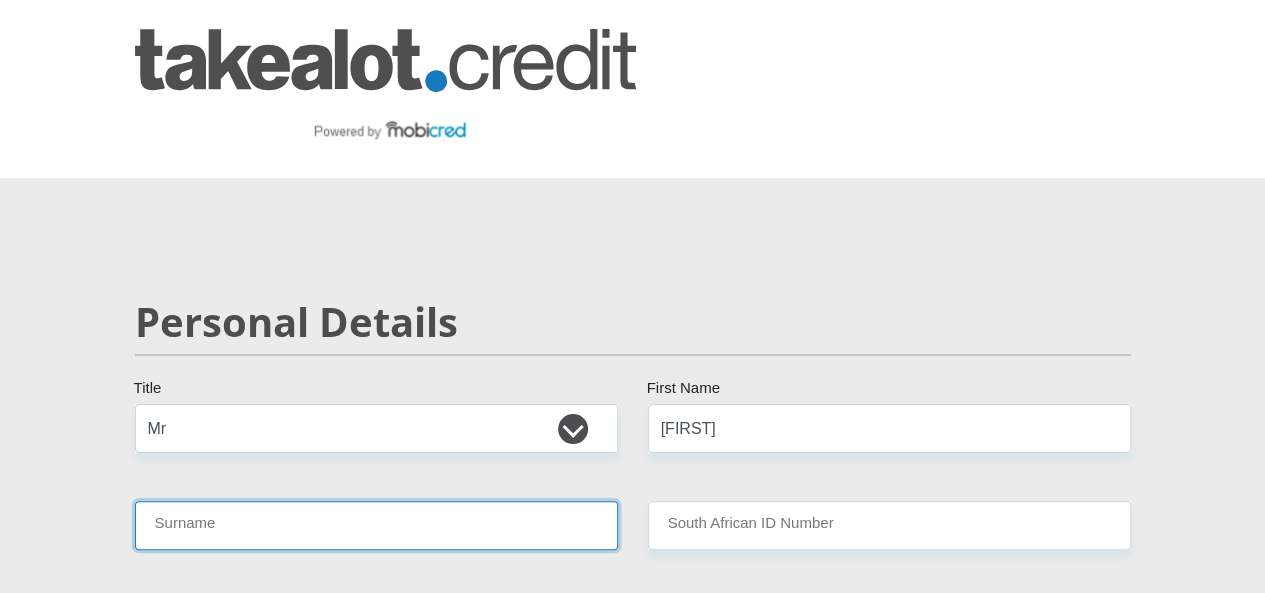 type on "Bok" 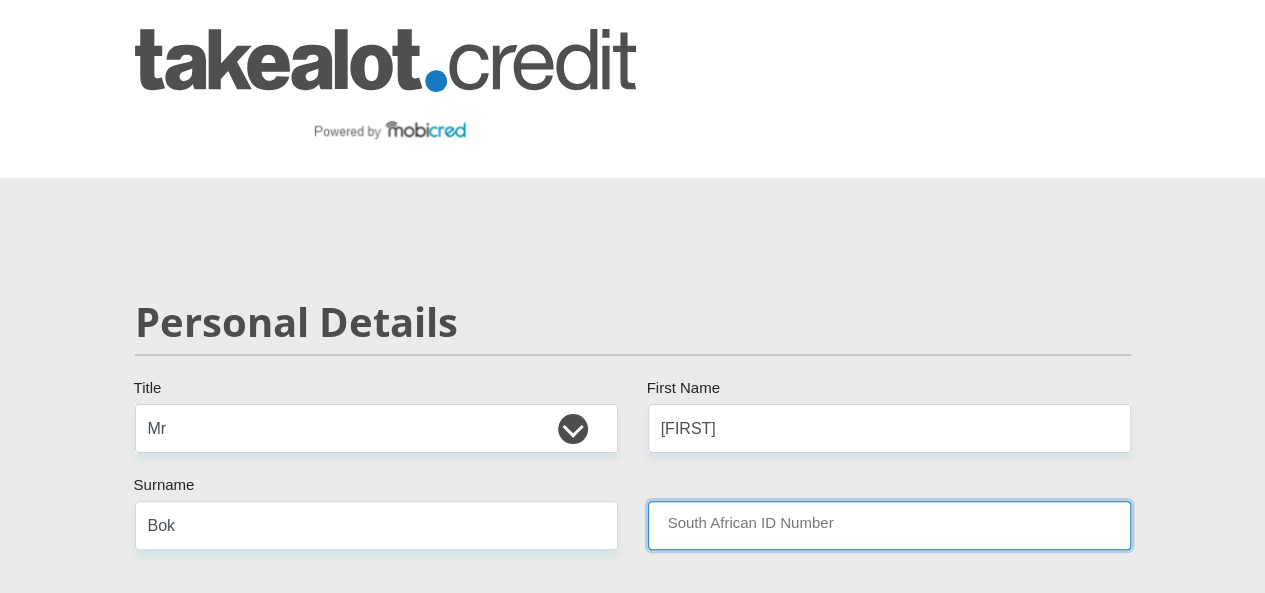 click on "South African ID Number" at bounding box center (889, 525) 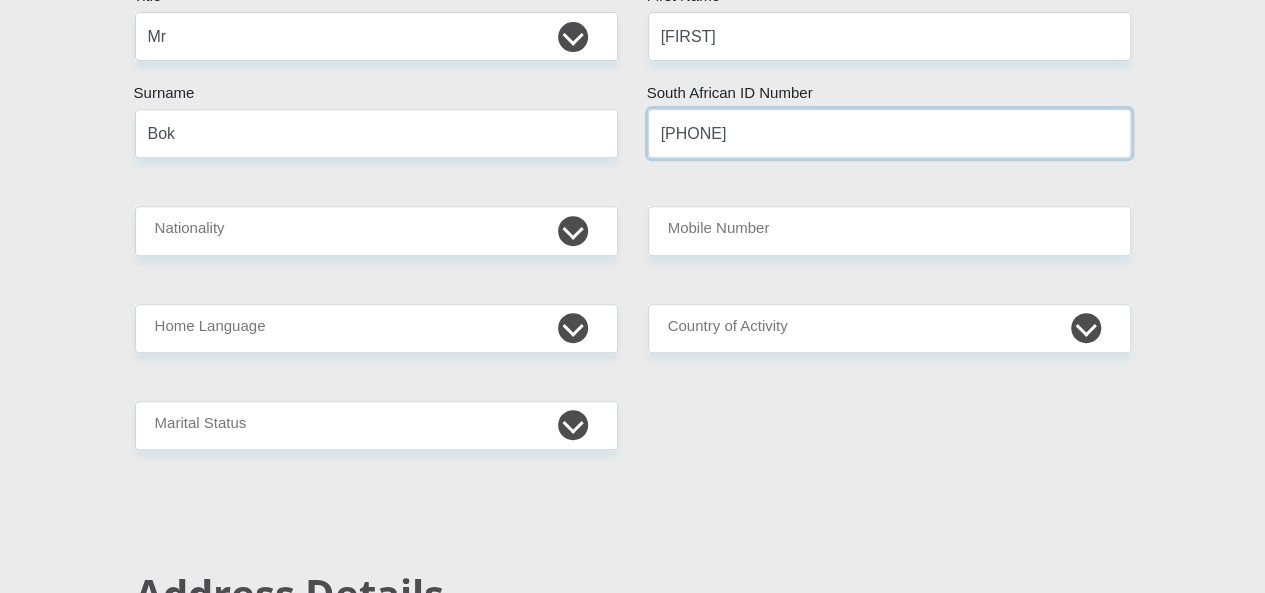 scroll, scrollTop: 247, scrollLeft: 0, axis: vertical 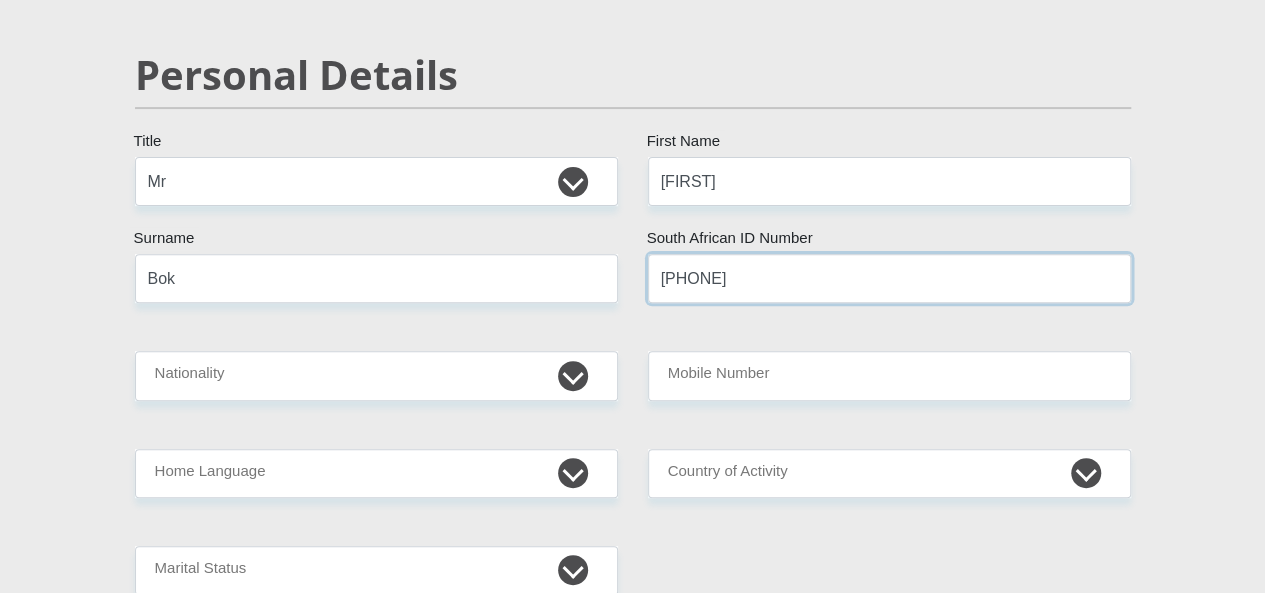 type on "[PHONE]" 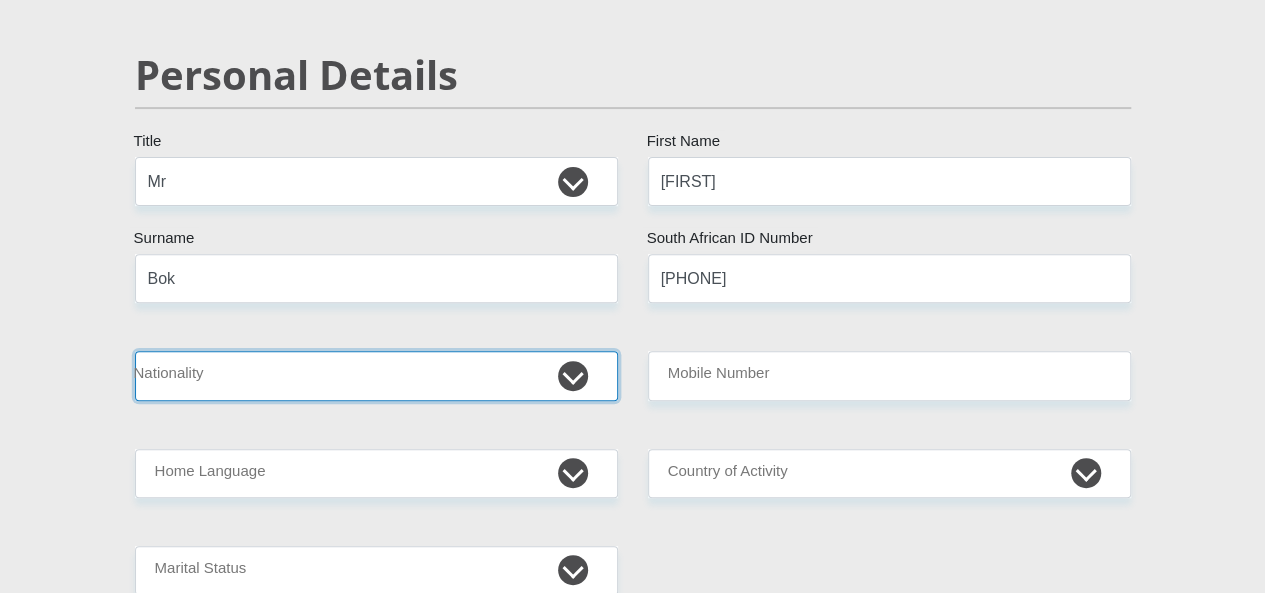 click on "South Africa
Afghanistan
Aland Islands
Albania
Algeria
America Samoa
American Virgin Islands
Andorra
Angola
Anguilla
Antarctica
Antigua and Barbuda
Argentina
Armenia
Aruba
Ascension Island
Australia
Austria
Azerbaijan
Bahamas
Bahrain
Bangladesh
Barbados
Chad" at bounding box center (376, 375) 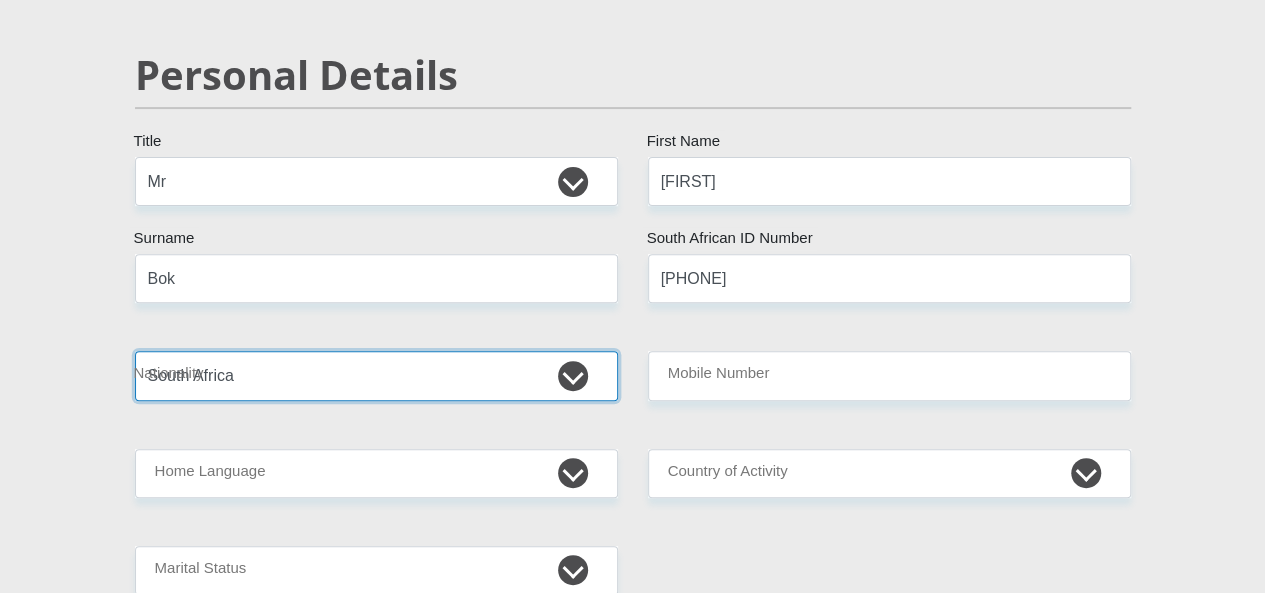 click on "South Africa
Afghanistan
Aland Islands
Albania
Algeria
America Samoa
American Virgin Islands
Andorra
Angola
Anguilla
Antarctica
Antigua and Barbuda
Argentina
Armenia
Aruba
Ascension Island
Australia
Austria
Azerbaijan
Bahamas
Bahrain
Bangladesh
Barbados
Chad" at bounding box center [376, 375] 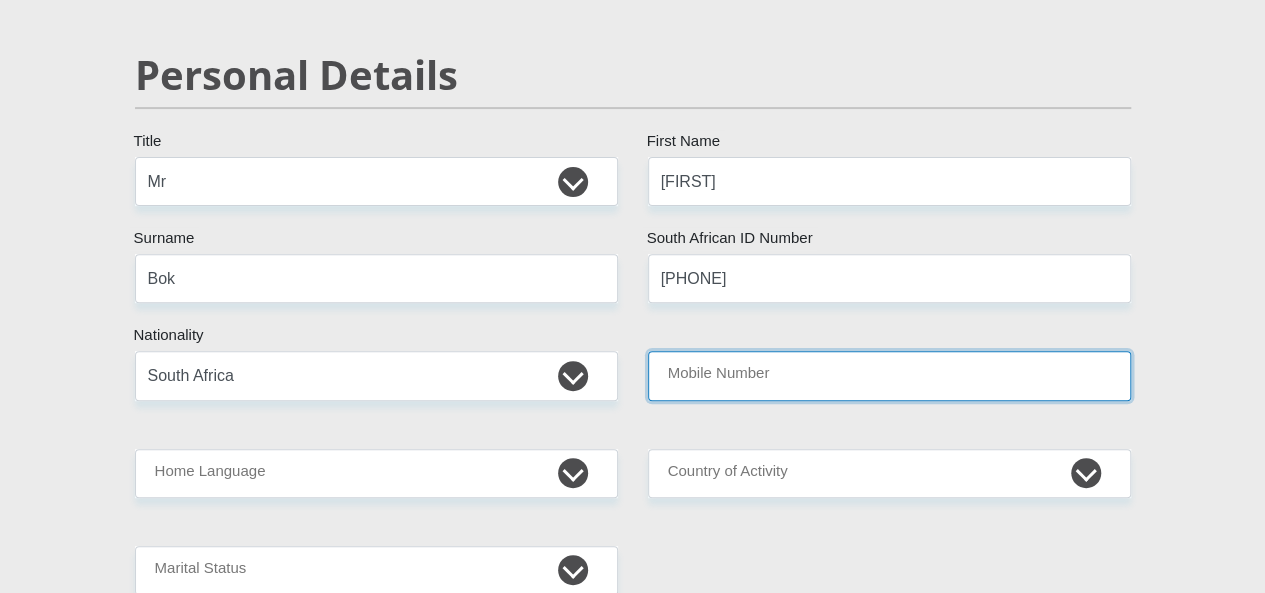 click on "Mobile Number" at bounding box center [889, 375] 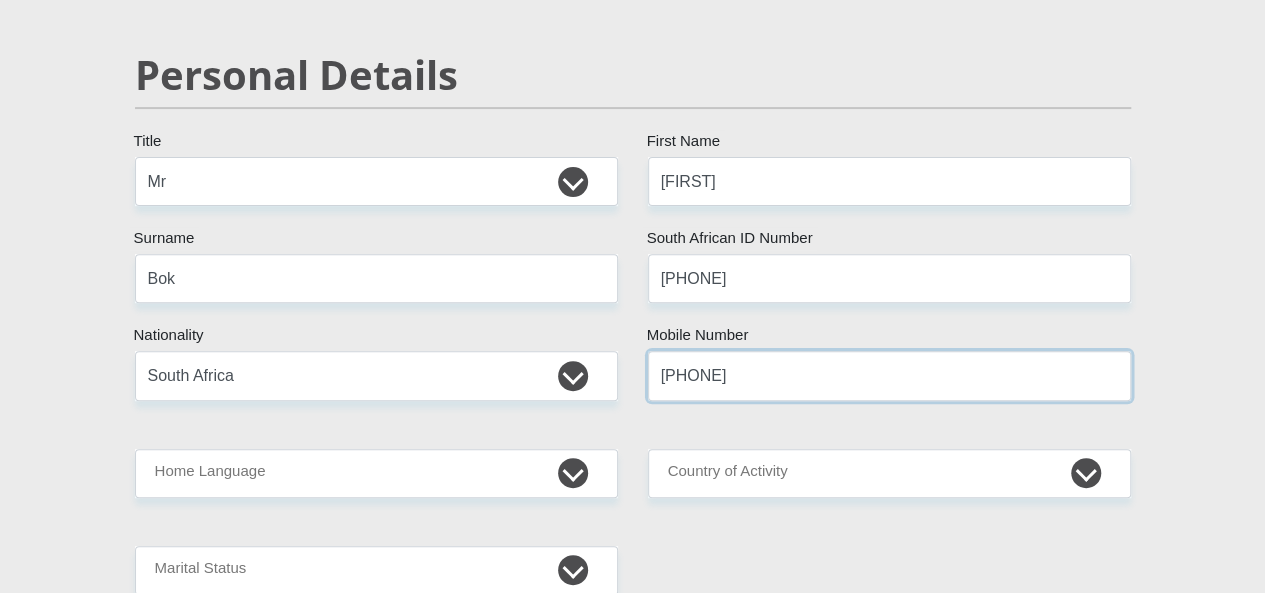 type on "[PHONE]" 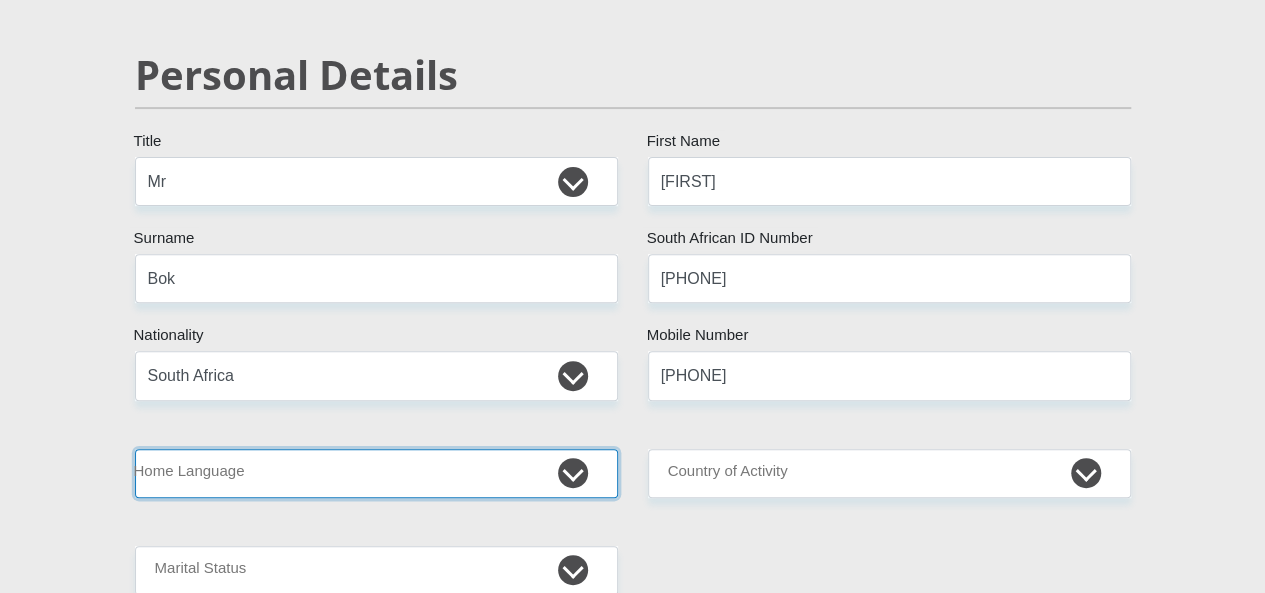click on "Afrikaans
English
Sepedi
South Ndebele
Southern Sotho
Swati
Tsonga
Tswana
Venda
Xhosa
Zulu
Other" at bounding box center [376, 473] 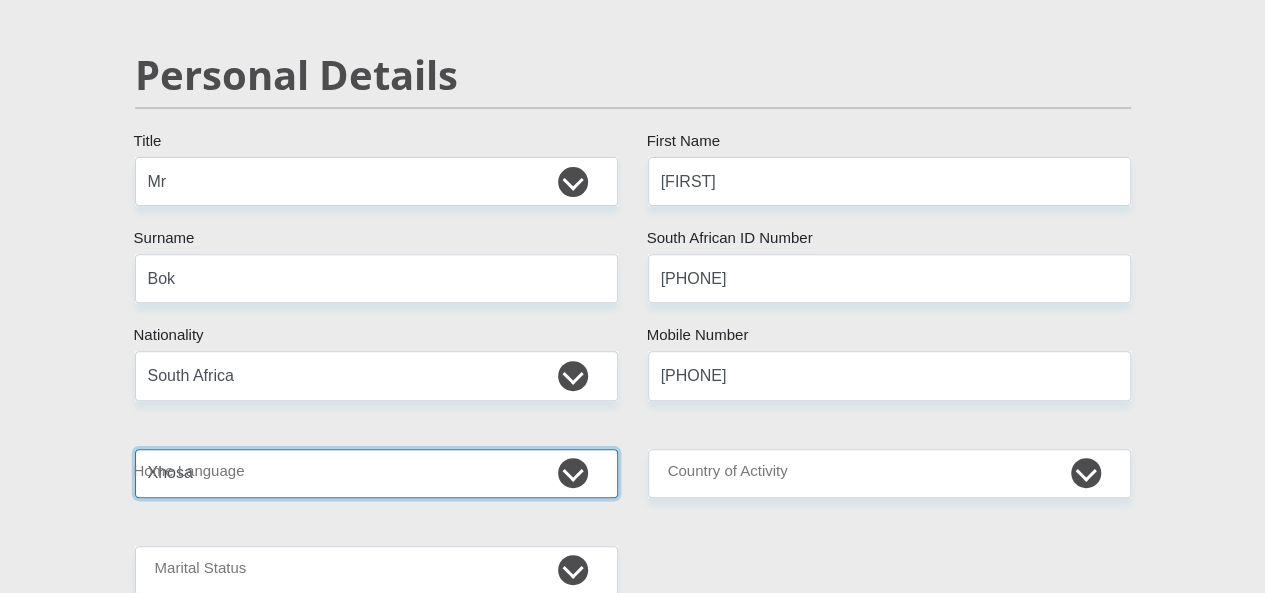 click on "Afrikaans
English
Sepedi
South Ndebele
Southern Sotho
Swati
Tsonga
Tswana
Venda
Xhosa
Zulu
Other" at bounding box center (376, 473) 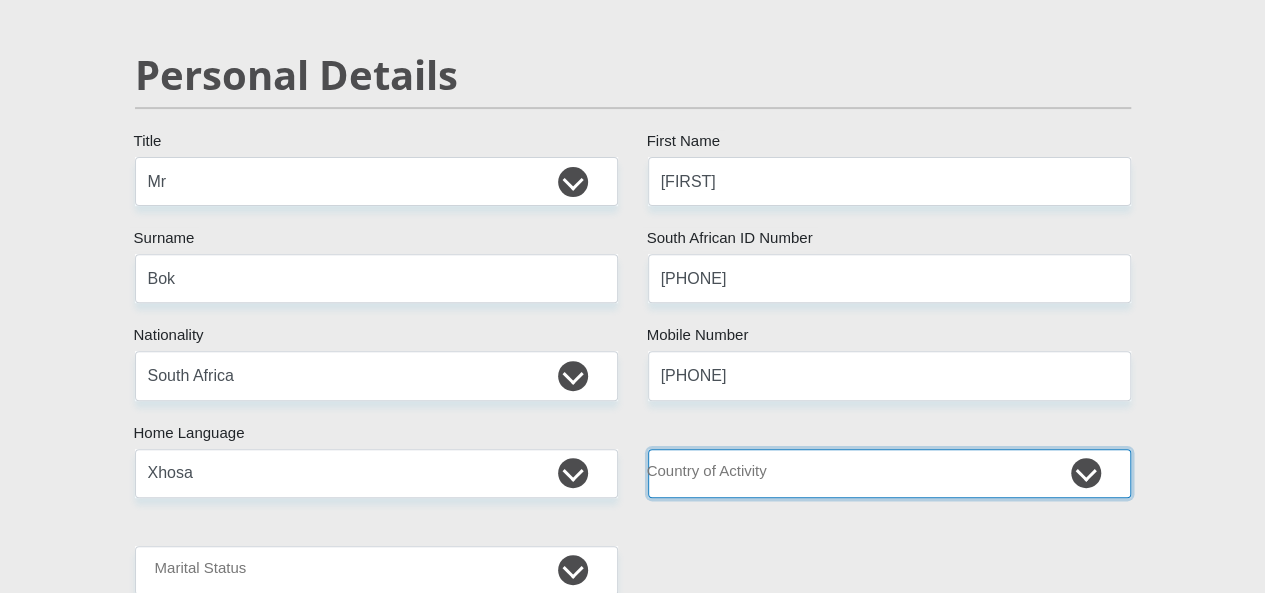 click on "South Africa
Afghanistan
Aland Islands
Albania
Algeria
America Samoa
American Virgin Islands
Andorra
Angola
Anguilla
Antarctica
Antigua and Barbuda
Argentina
Armenia
Aruba
Ascension Island
Australia
Austria
Azerbaijan
Chad" at bounding box center [889, 473] 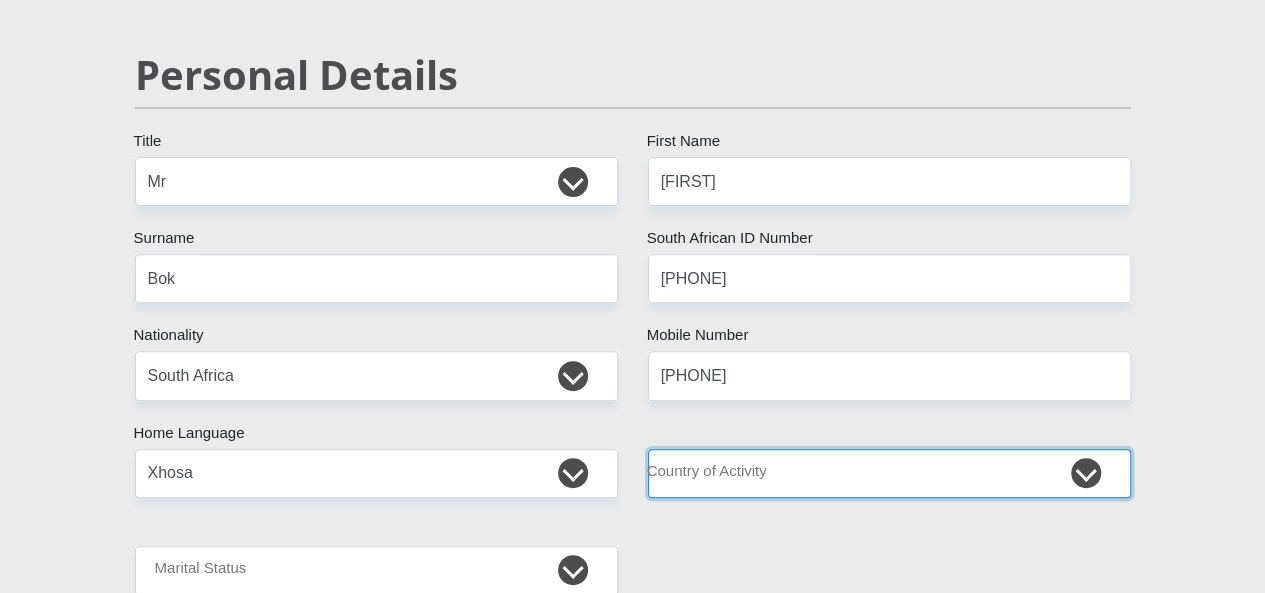 click on "South Africa
Afghanistan
Aland Islands
Albania
Algeria
America Samoa
American Virgin Islands
Andorra
Angola
Anguilla
Antarctica
Antigua and Barbuda
Argentina
Armenia
Aruba
Ascension Island
Australia
Austria
Azerbaijan
Chad" at bounding box center [889, 473] 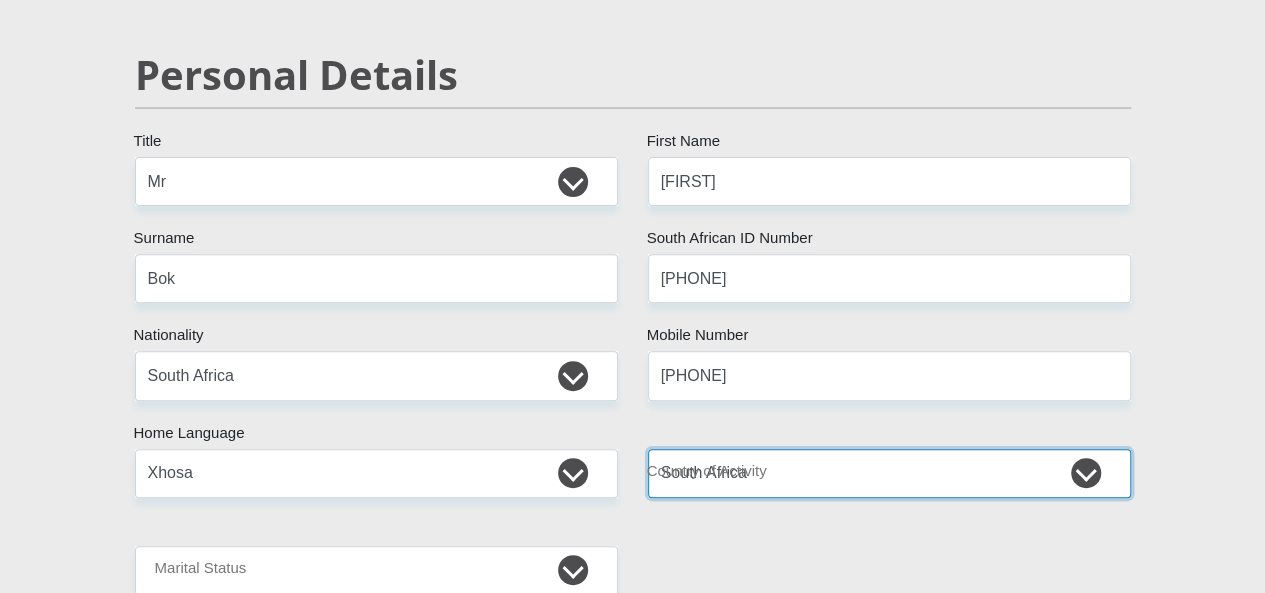 click on "South Africa
Afghanistan
Aland Islands
Albania
Algeria
America Samoa
American Virgin Islands
Andorra
Angola
Anguilla
Antarctica
Antigua and Barbuda
Argentina
Armenia
Aruba
Ascension Island
Australia
Austria
Azerbaijan
Chad" at bounding box center [889, 473] 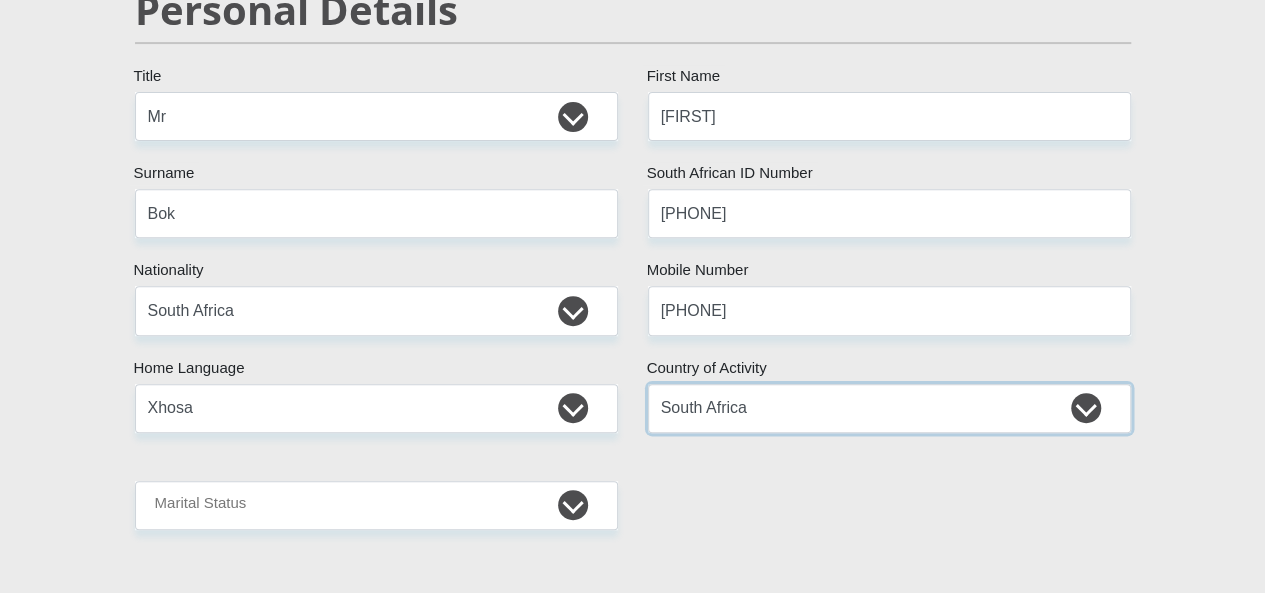scroll, scrollTop: 327, scrollLeft: 0, axis: vertical 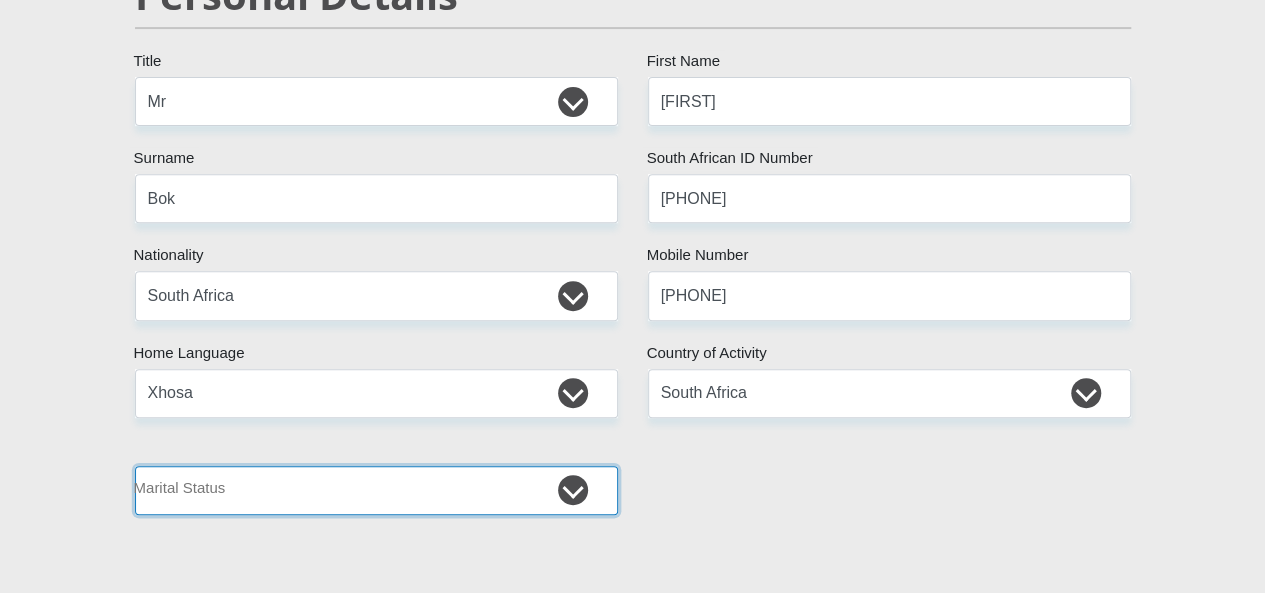 click on "Married ANC
Single
Divorced
Widowed
Married COP or Customary Law" at bounding box center (376, 490) 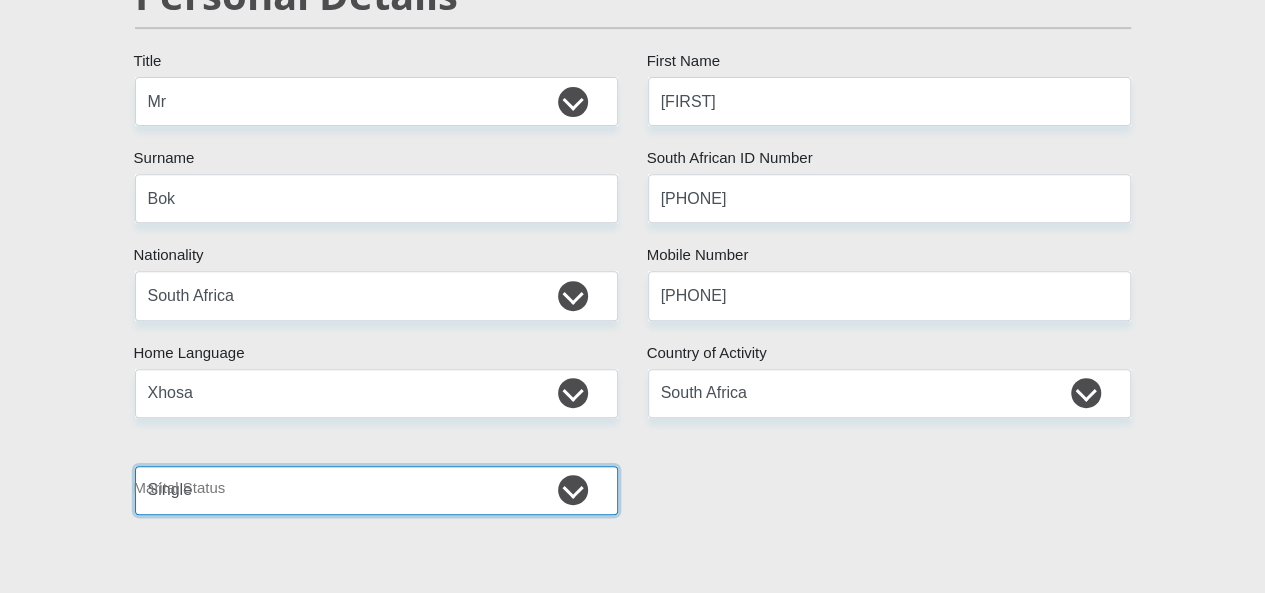 click on "Married ANC
Single
Divorced
Widowed
Married COP or Customary Law" at bounding box center (376, 490) 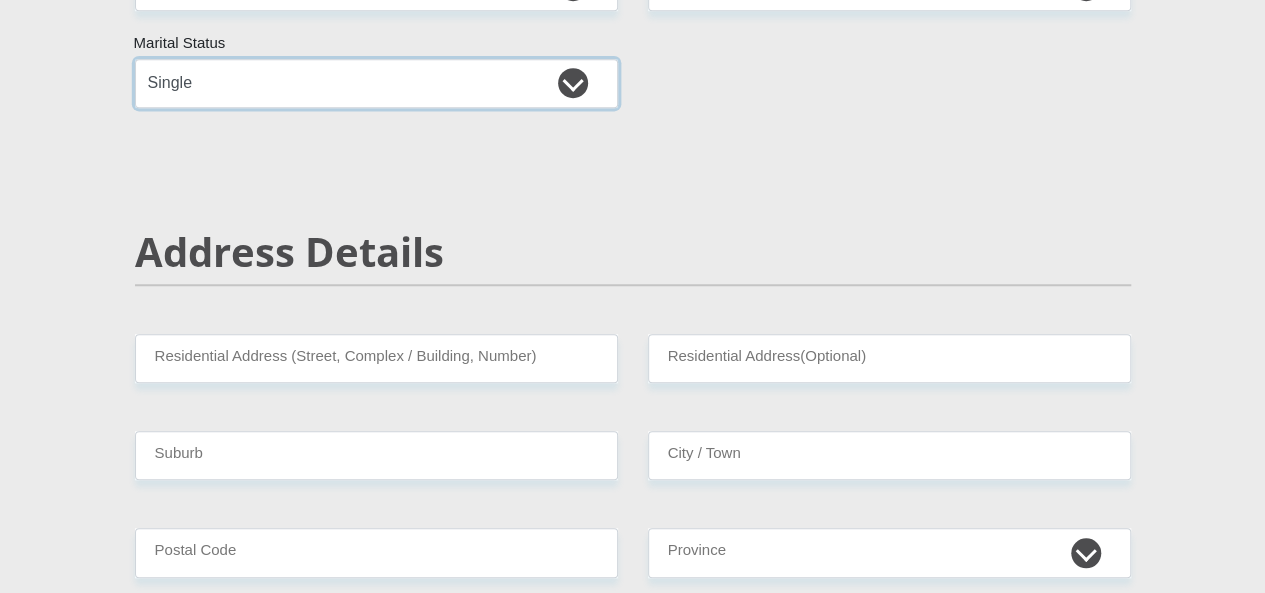 scroll, scrollTop: 726, scrollLeft: 0, axis: vertical 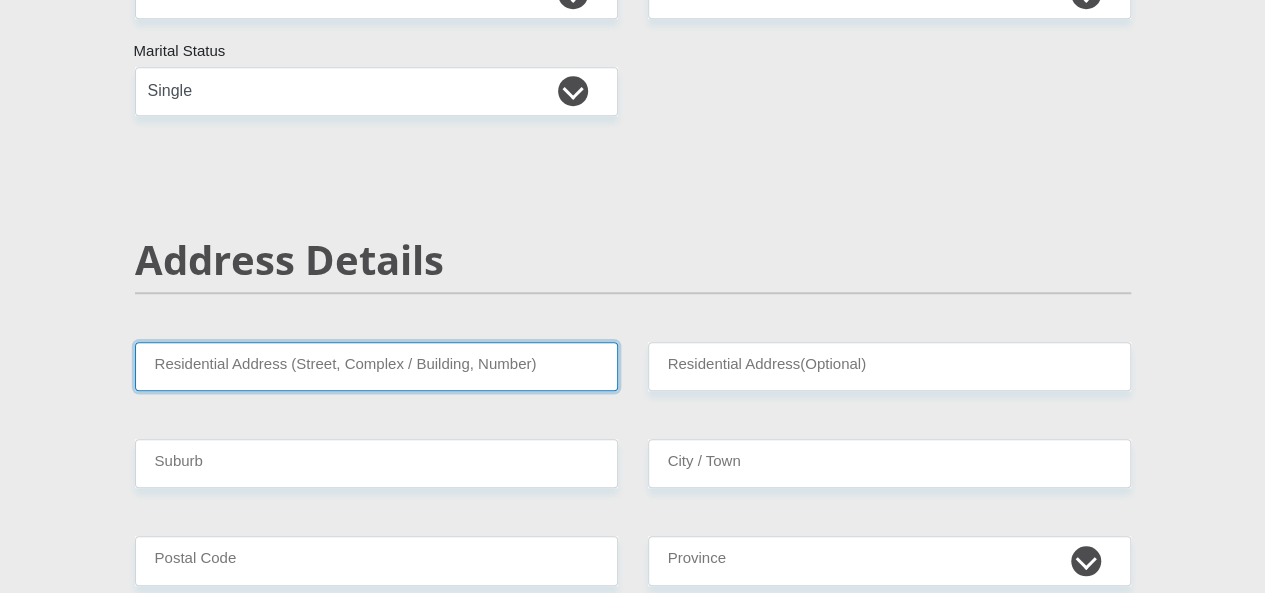 click on "Residential Address (Street, Complex / Building, Number)" at bounding box center [376, 366] 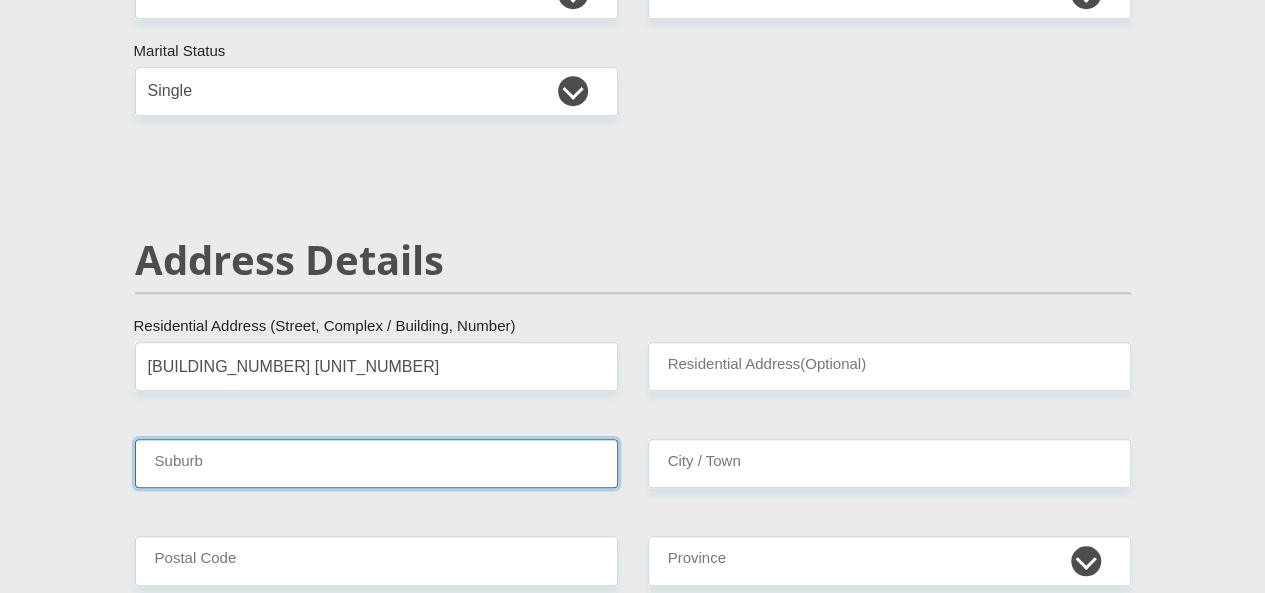 type on "[PROVINCE] [CITY]" 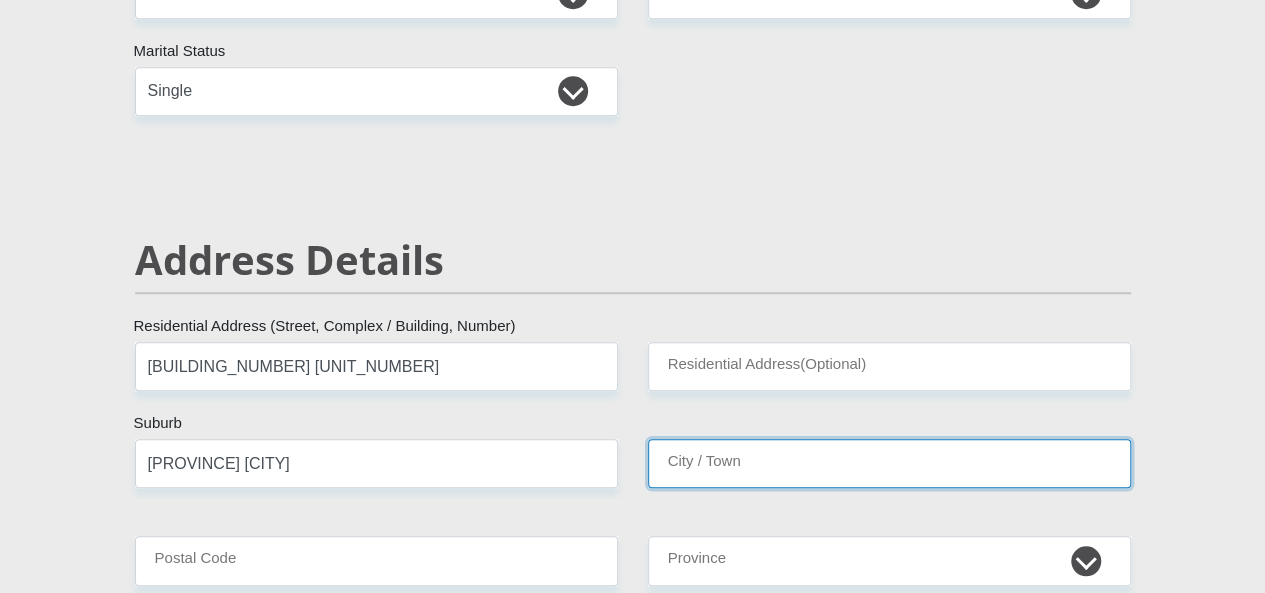 type on "[PROVINCE] [CITY]" 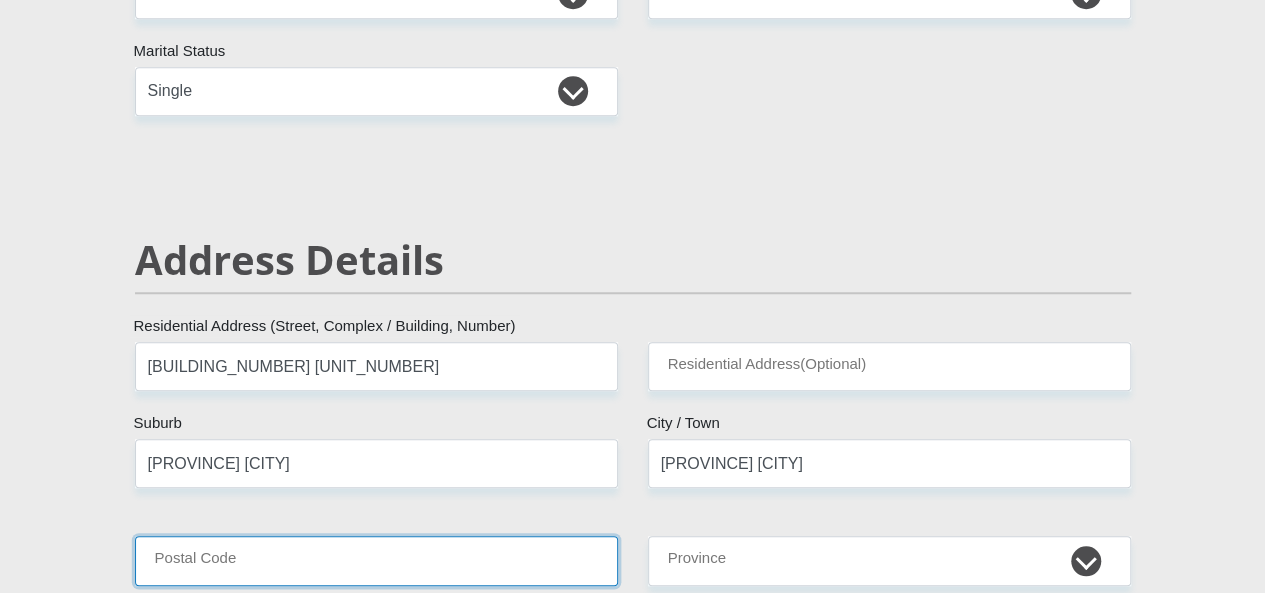type on "[POSTAL_CODE]" 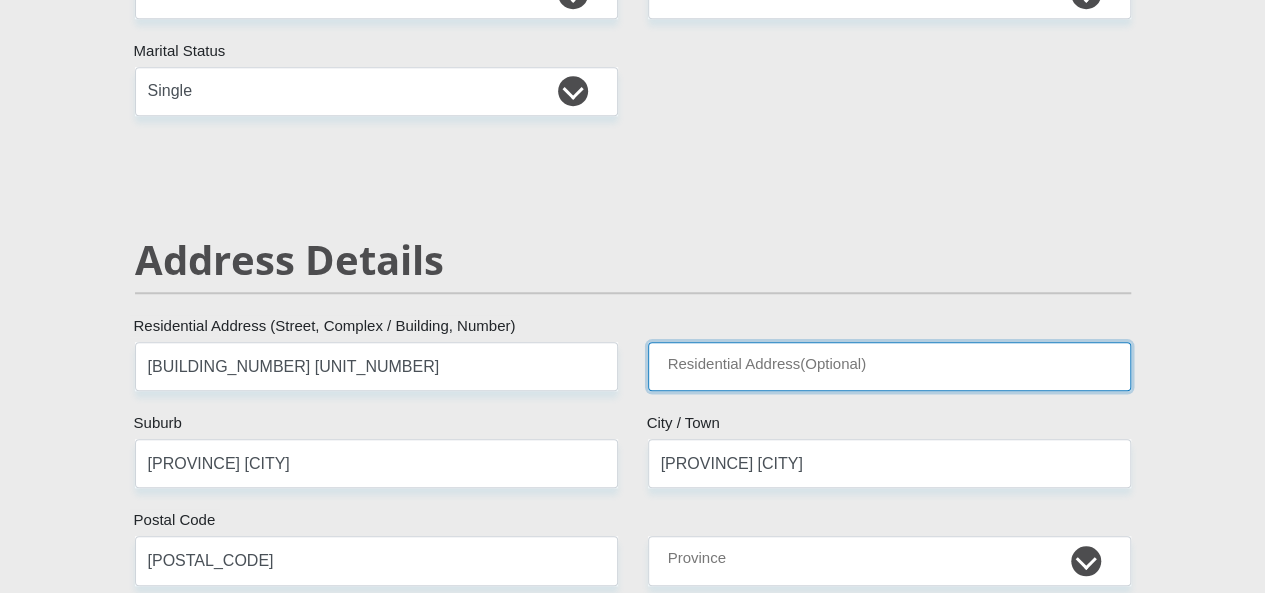 click on "Residential Address(Optional)" at bounding box center [889, 366] 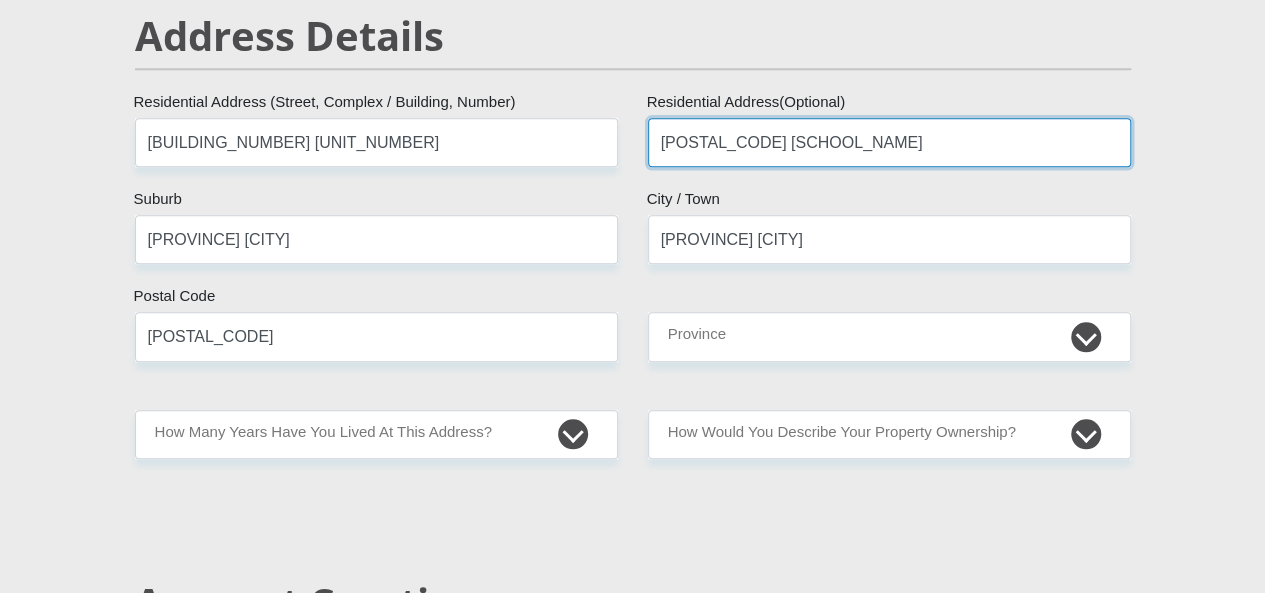 scroll, scrollTop: 988, scrollLeft: 0, axis: vertical 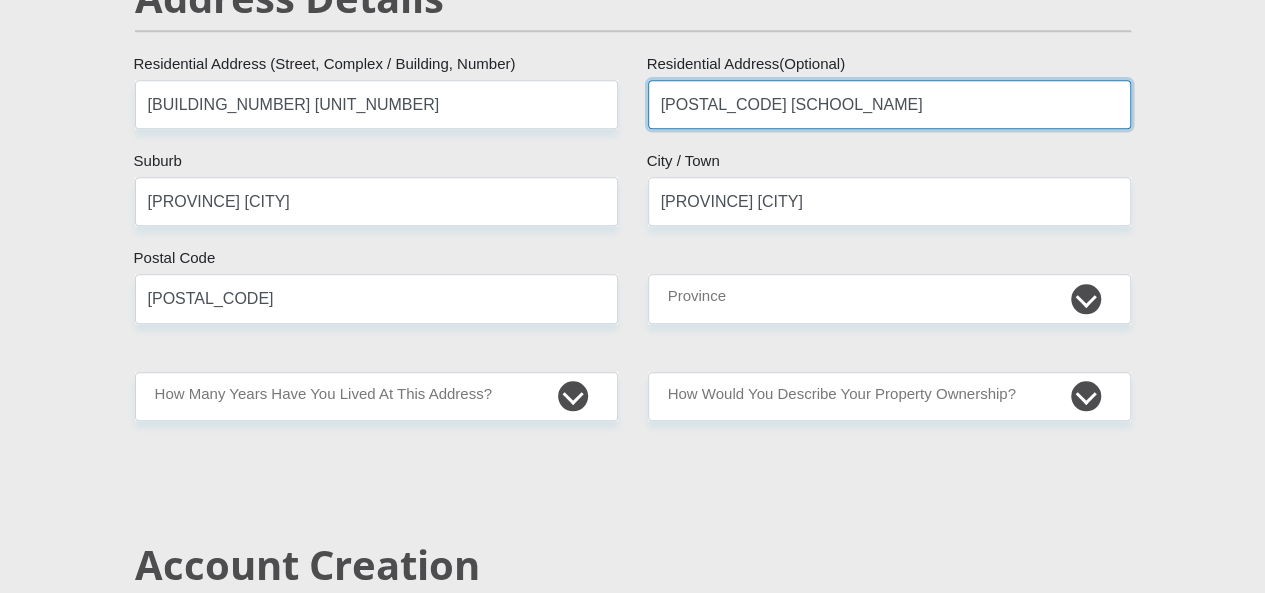 type on "[POSTAL_CODE] [SCHOOL_NAME]" 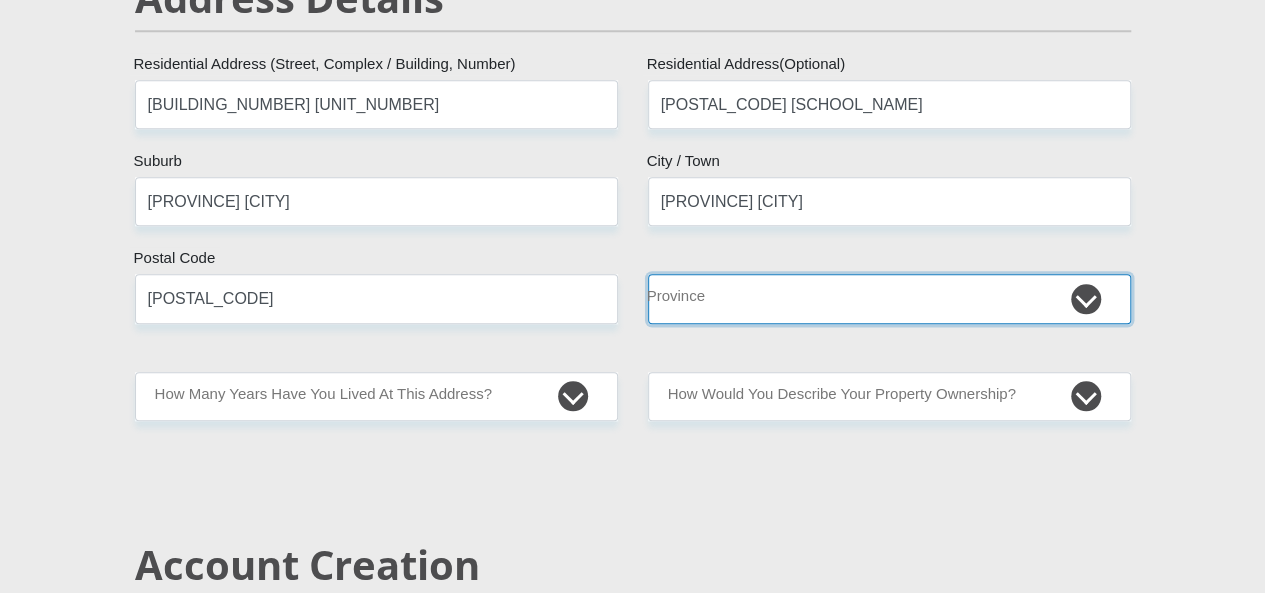 click on "Eastern Cape
Free State
Gauteng
KwaZulu-Natal
Limpopo
Mpumalanga
Northern Cape
North West
Western Cape" at bounding box center (889, 298) 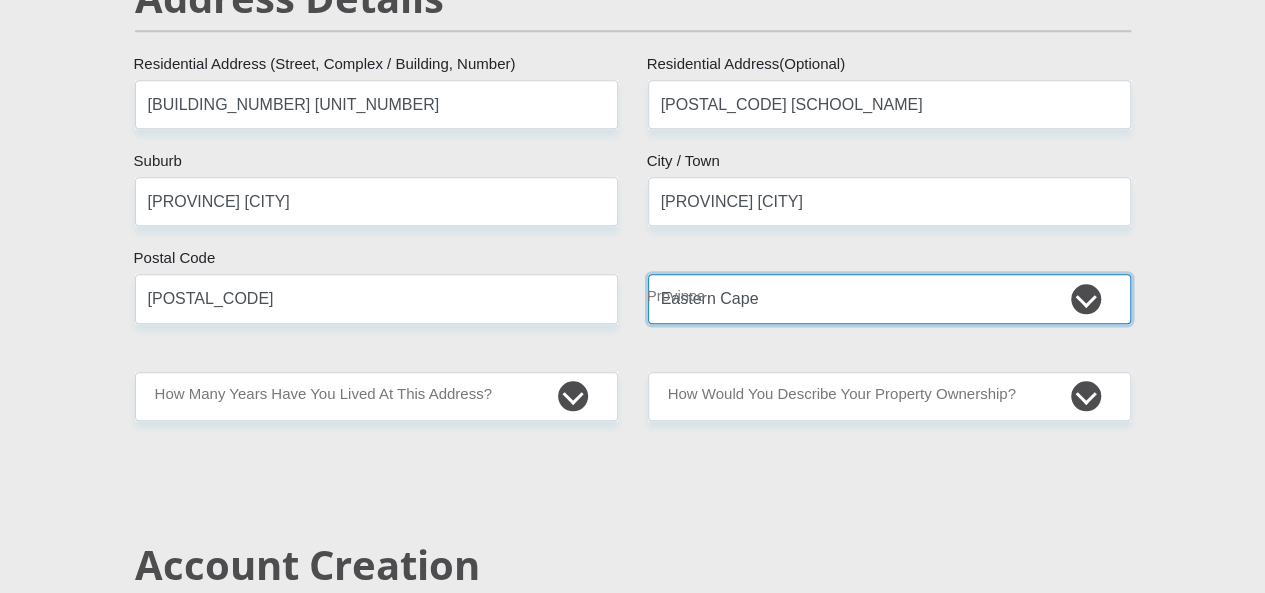 click on "Eastern Cape
Free State
Gauteng
KwaZulu-Natal
Limpopo
Mpumalanga
Northern Cape
North West
Western Cape" at bounding box center (889, 298) 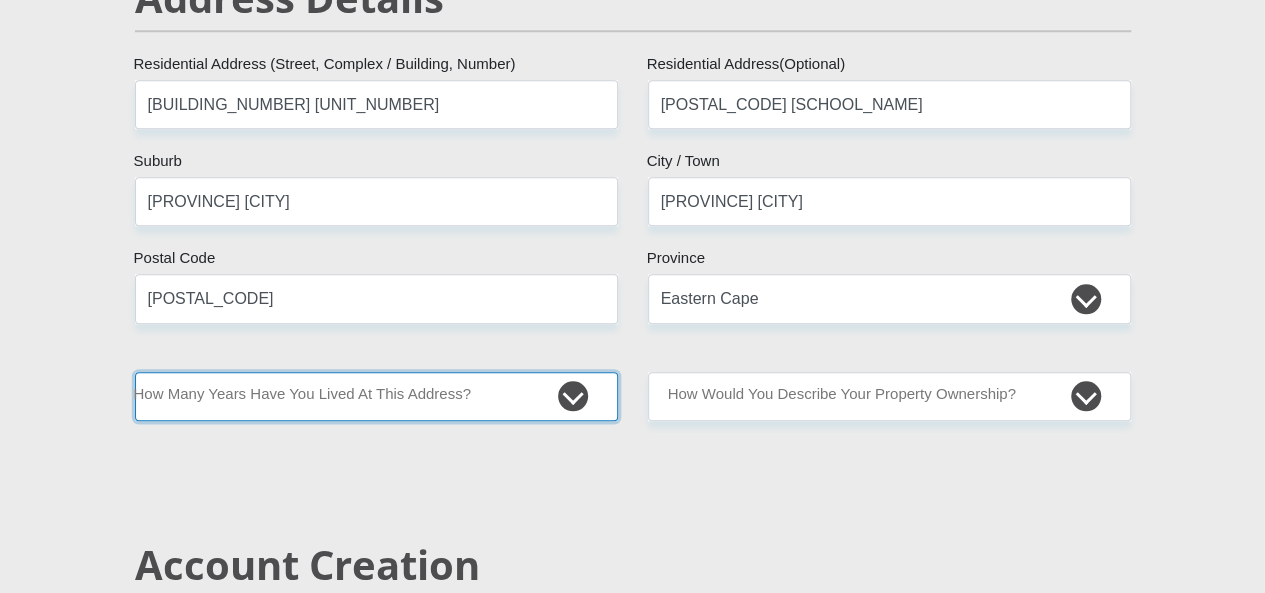 click on "less than 1 year
1-3 years
3-5 years
5+ years" at bounding box center (376, 396) 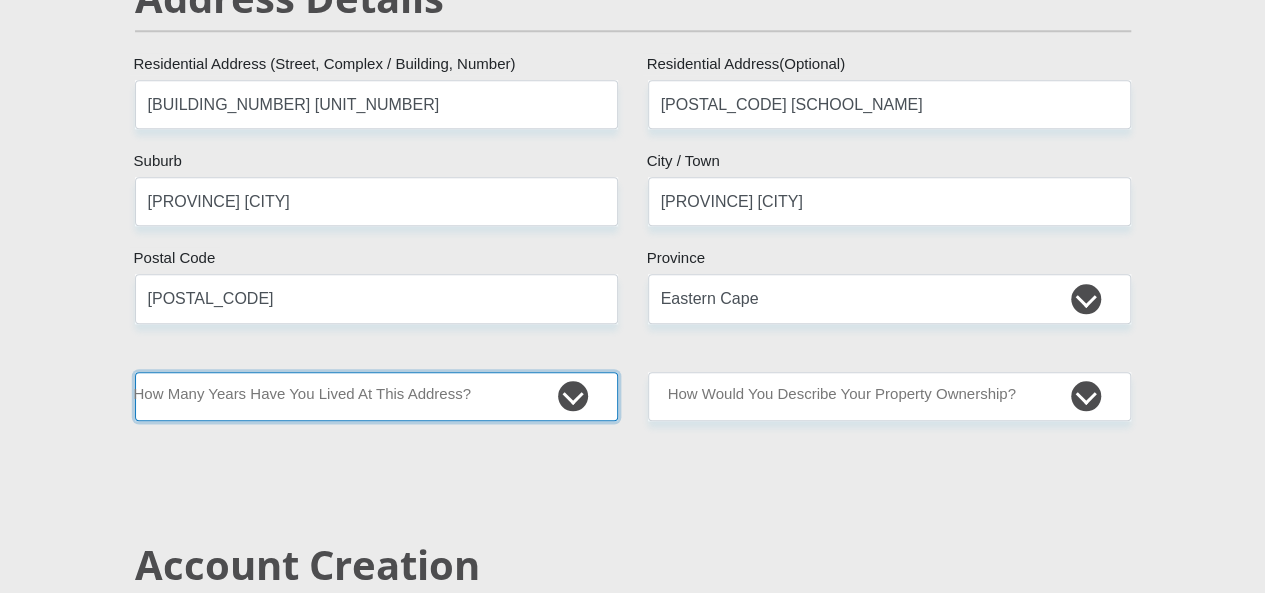 select on "4" 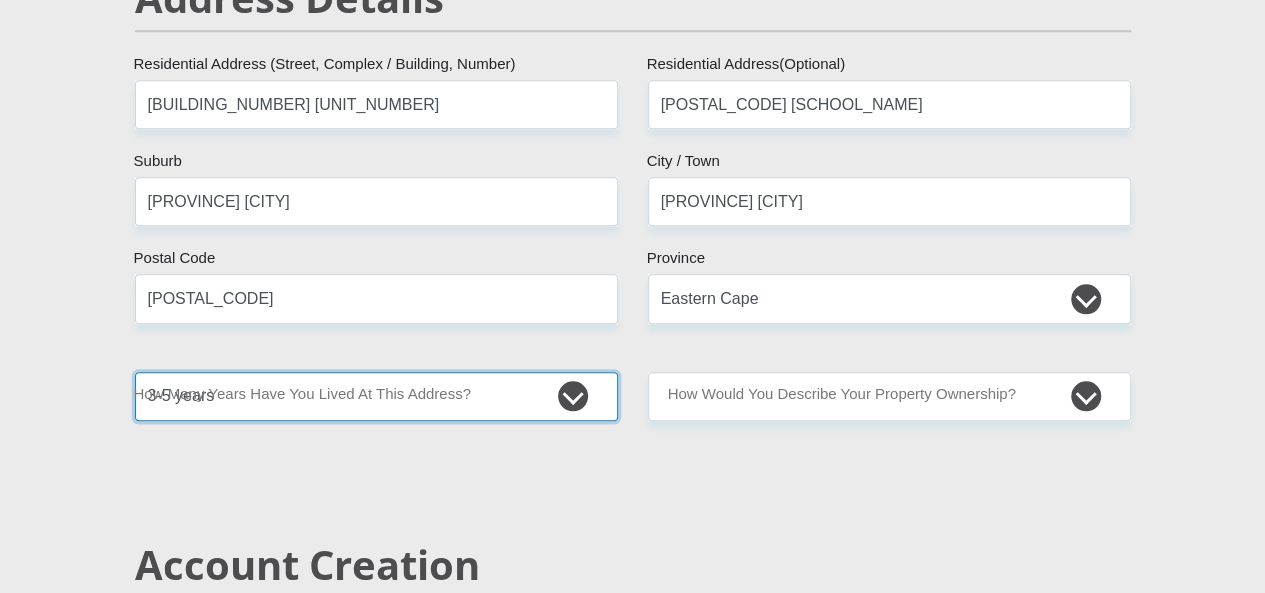 click on "less than 1 year
1-3 years
3-5 years
5+ years" at bounding box center [376, 396] 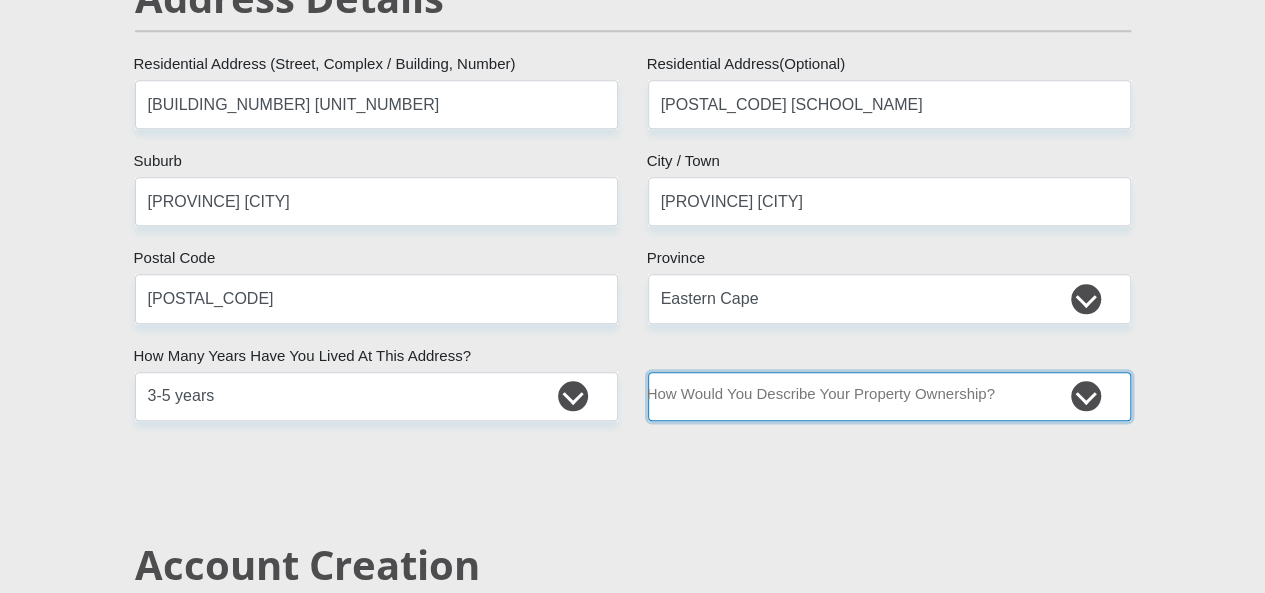 click on "Owned
Rented
Family Owned
Company Dwelling" at bounding box center (889, 396) 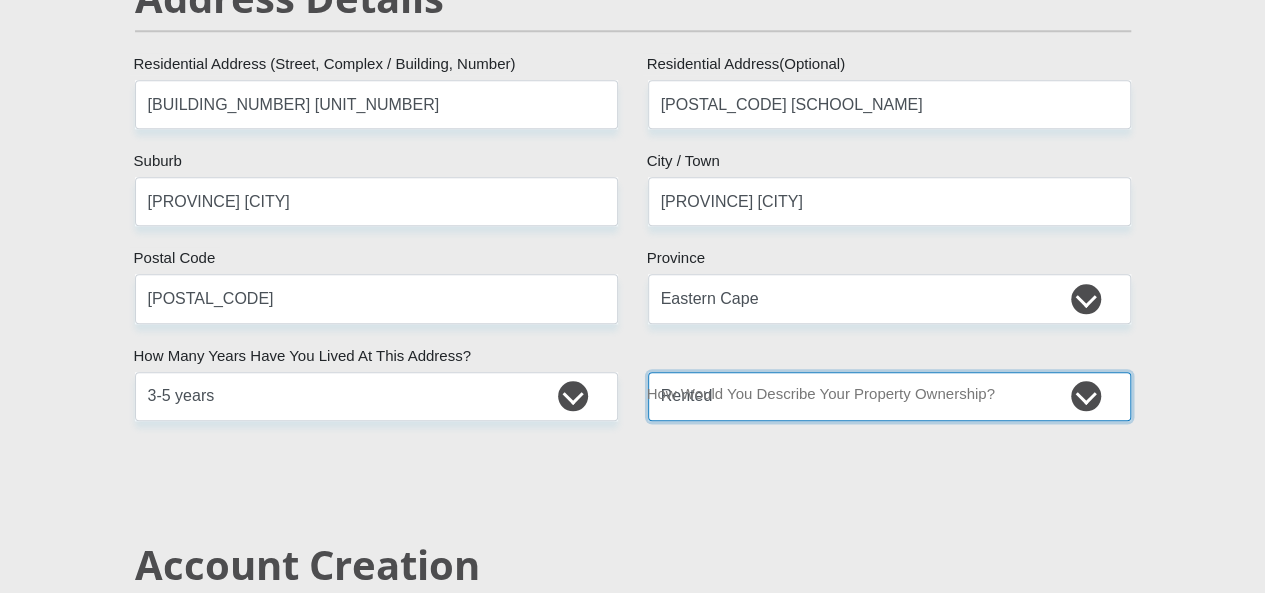 click on "Owned
Rented
Family Owned
Company Dwelling" at bounding box center (889, 396) 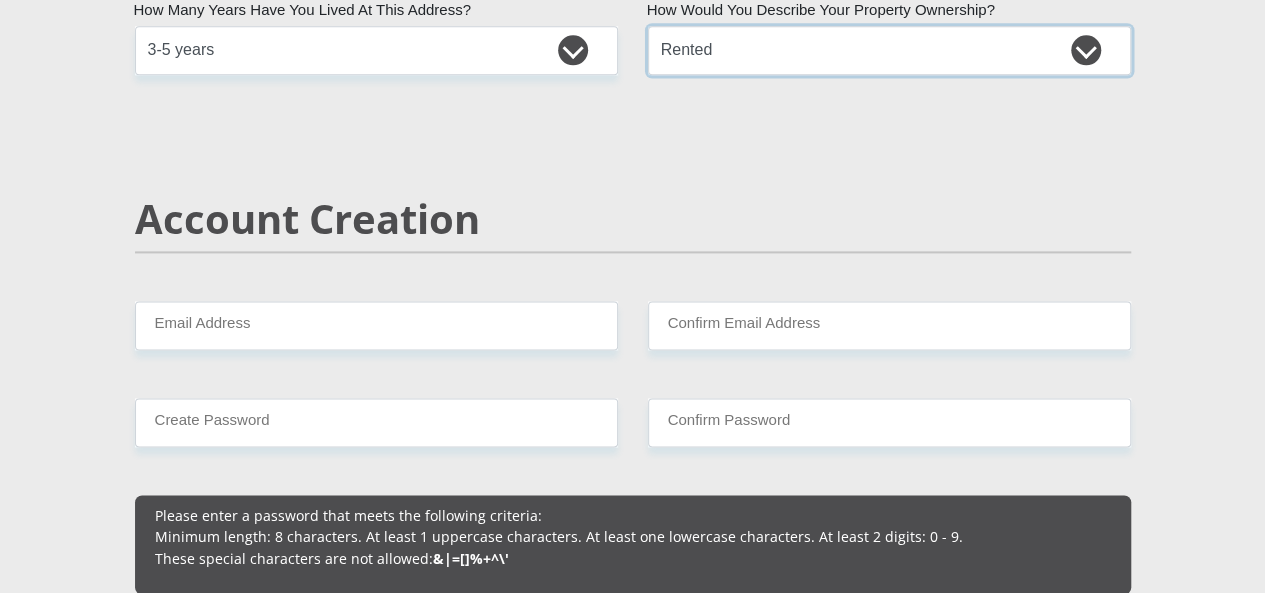 scroll, scrollTop: 1403, scrollLeft: 0, axis: vertical 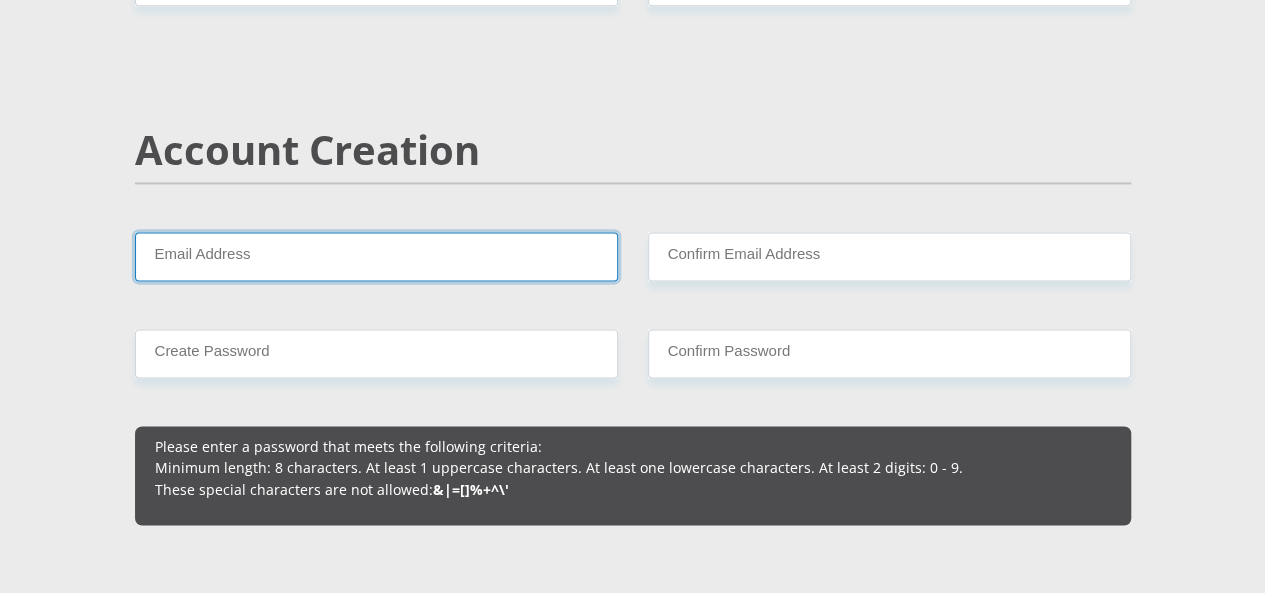 click on "Email Address" at bounding box center [376, 256] 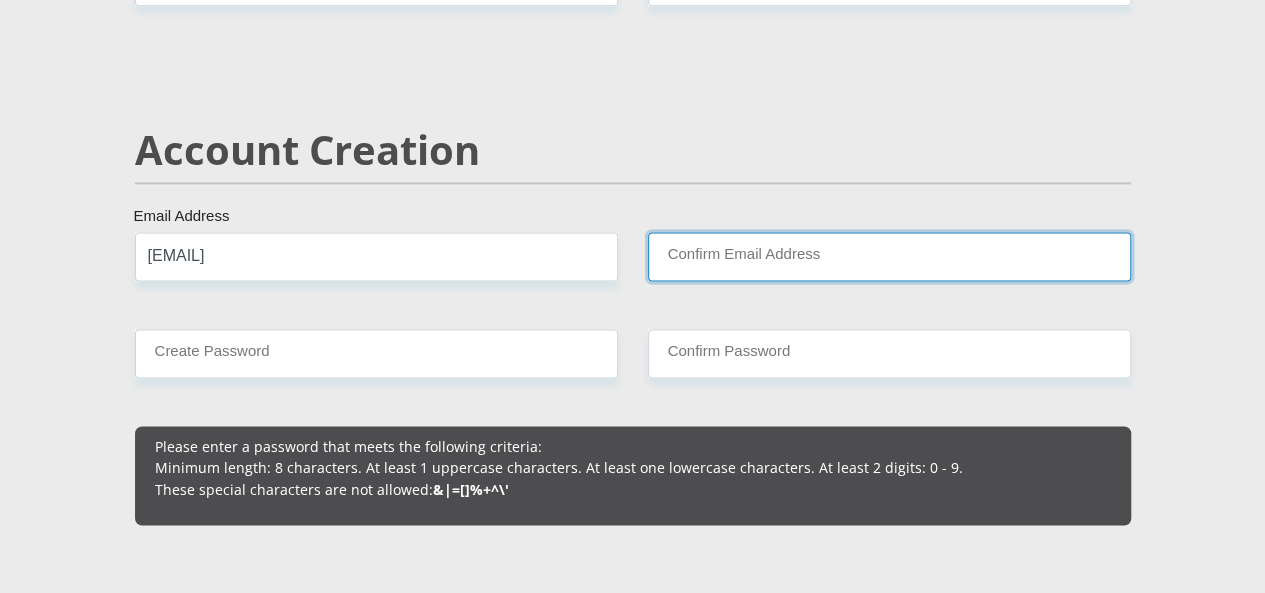 click on "Confirm Email Address" at bounding box center [889, 256] 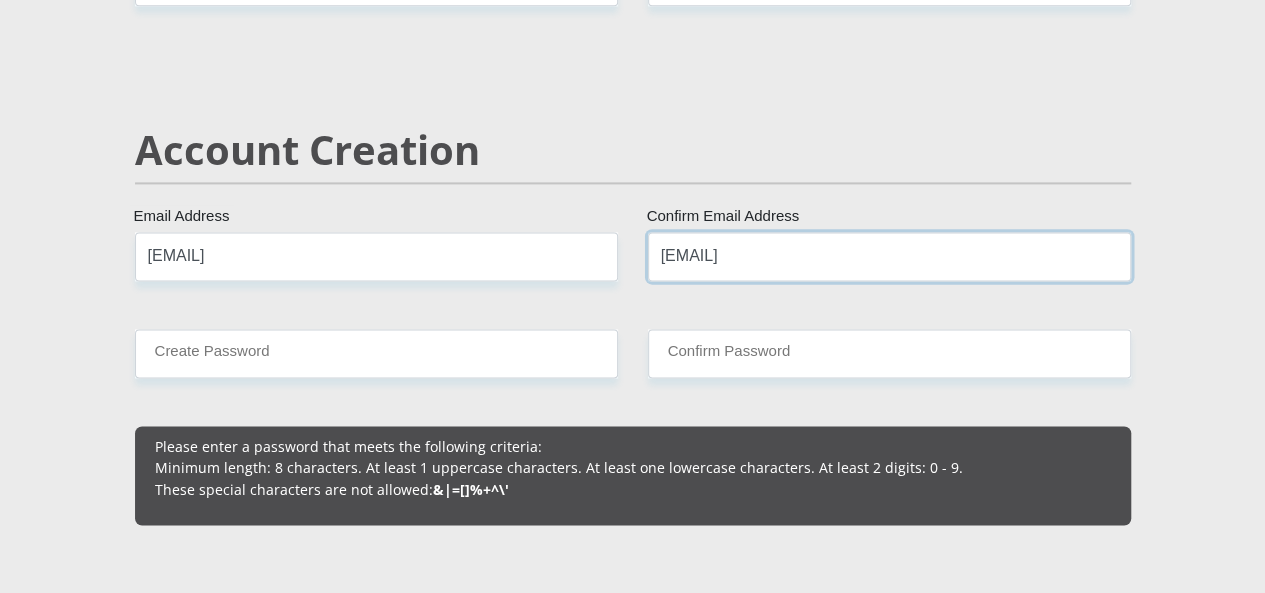 type on "[EMAIL]" 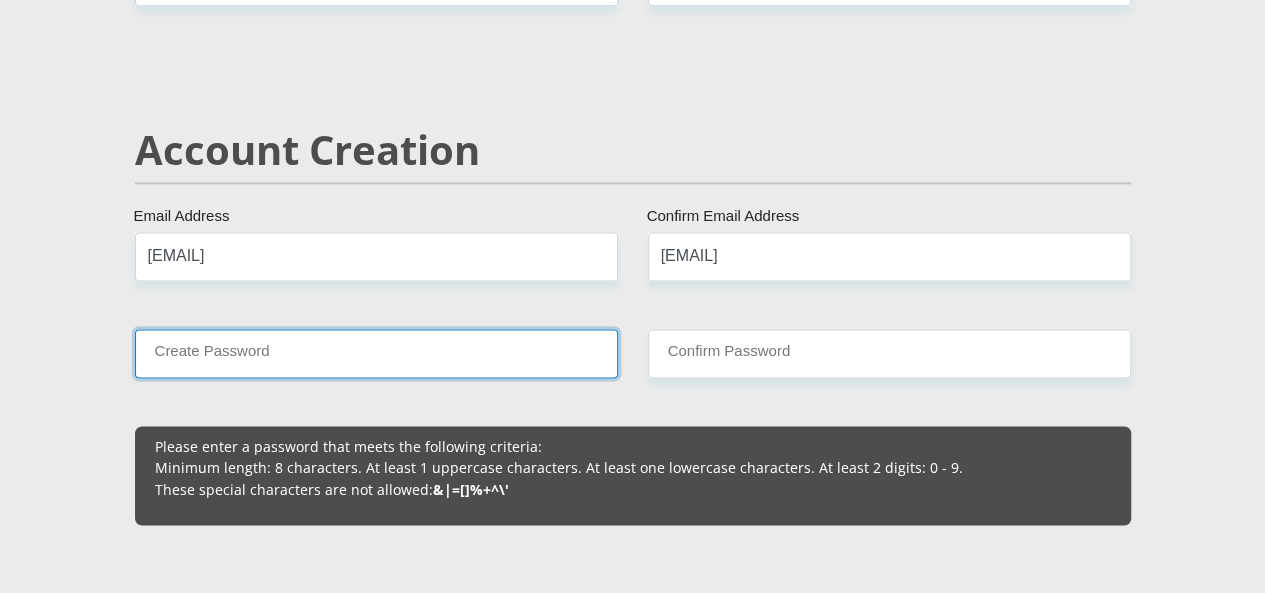 click on "Create Password" at bounding box center [376, 353] 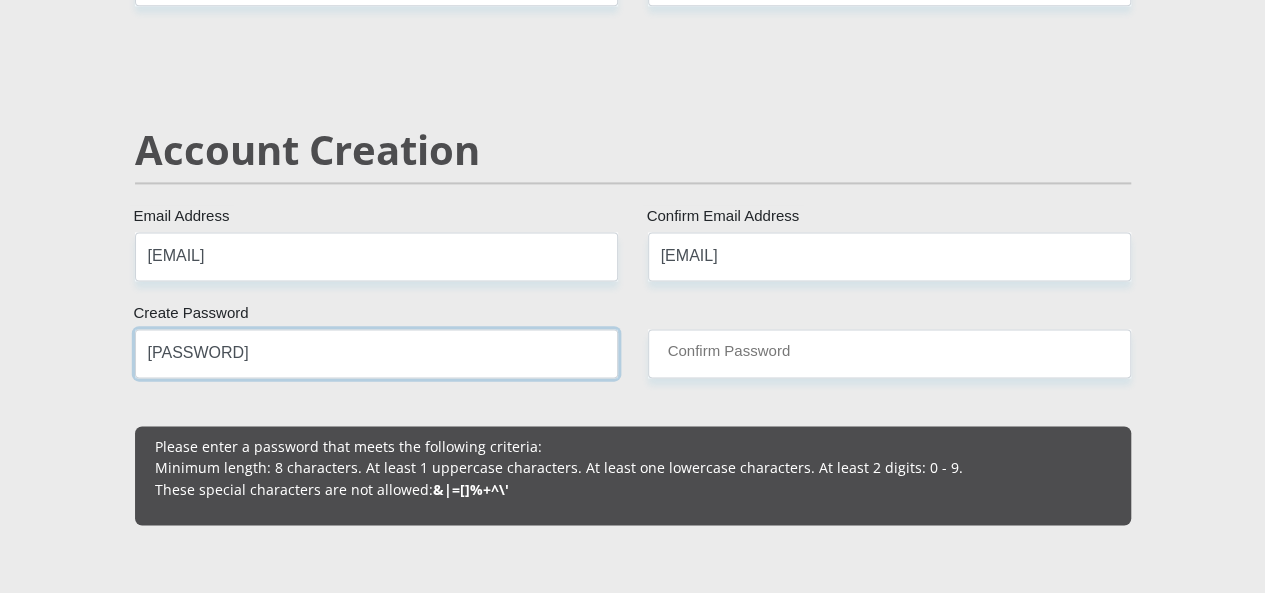 type on "[PASSWORD]" 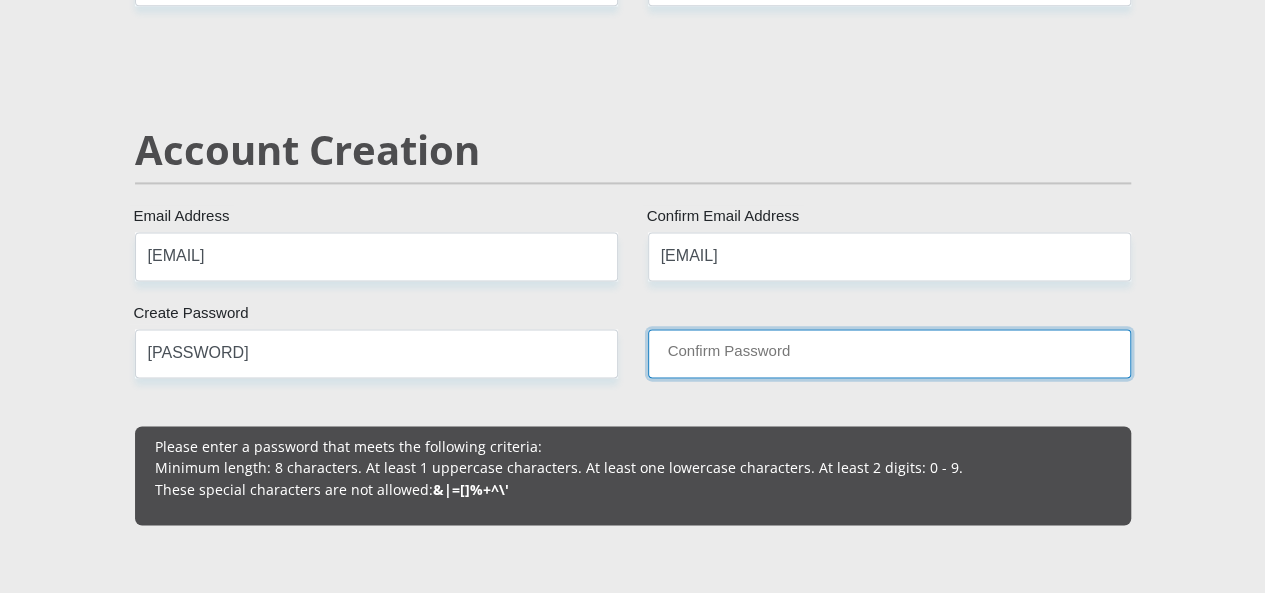 click on "Confirm Password" at bounding box center [889, 353] 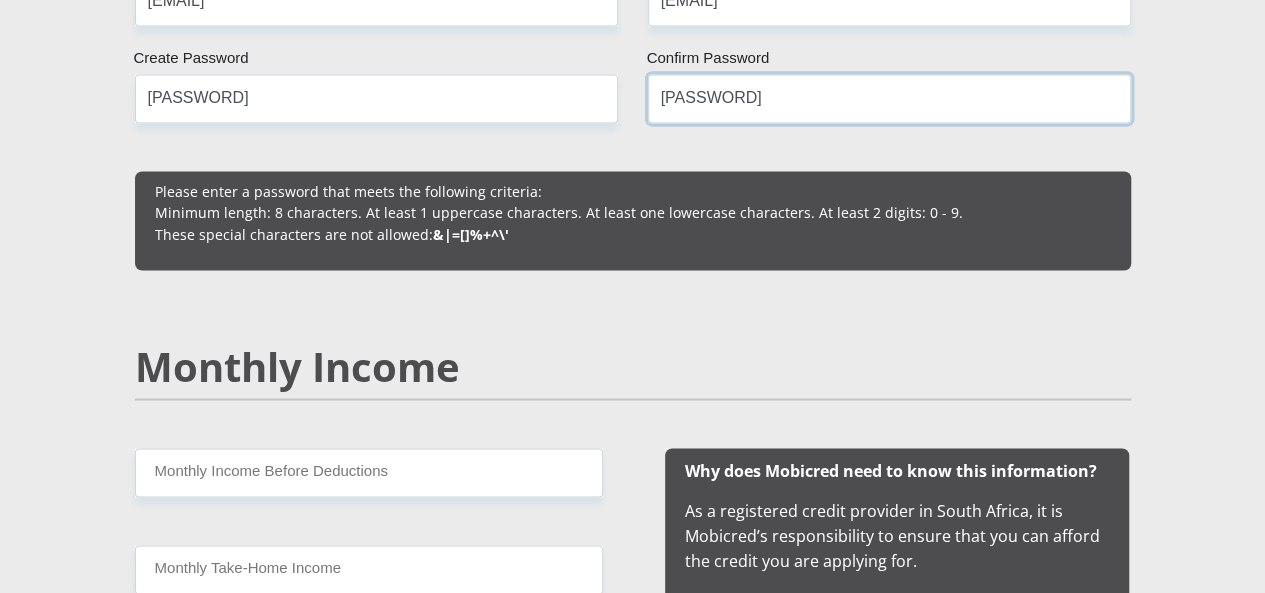 scroll, scrollTop: 1779, scrollLeft: 0, axis: vertical 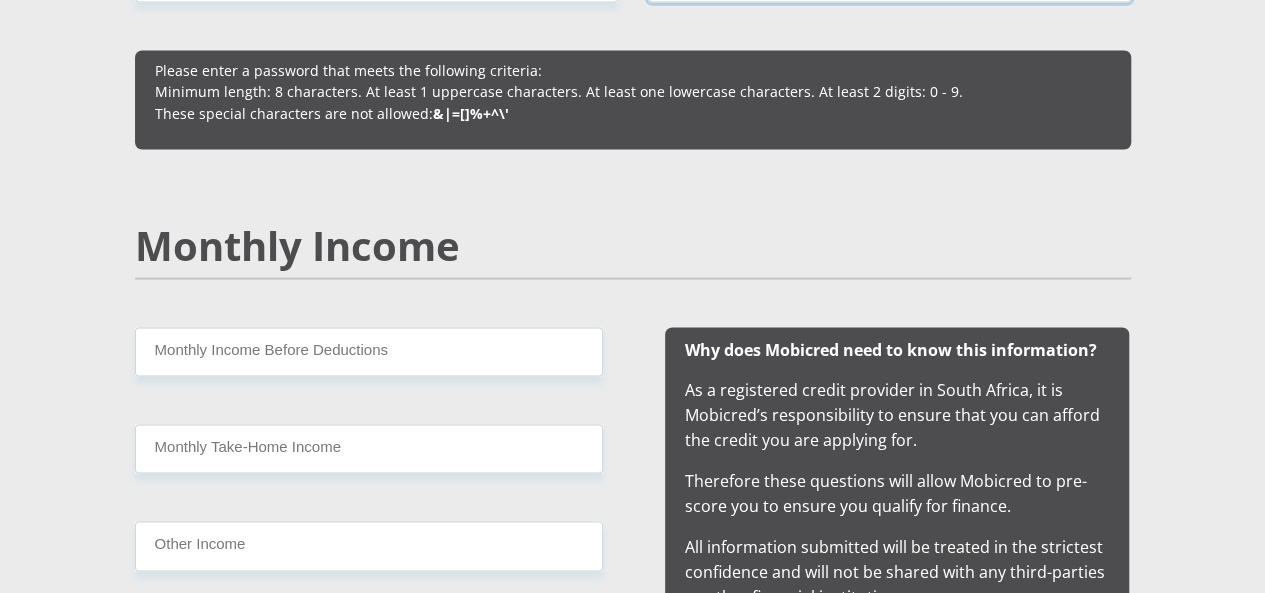 type on "[PASSWORD]" 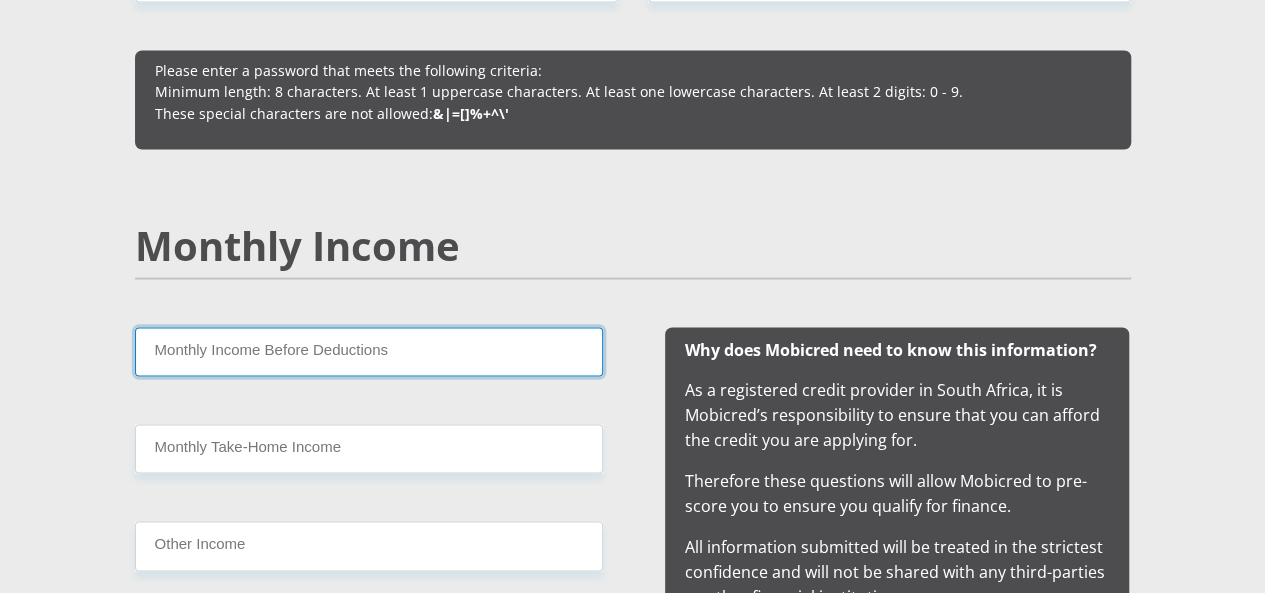 click on "Monthly Income Before Deductions" at bounding box center [369, 351] 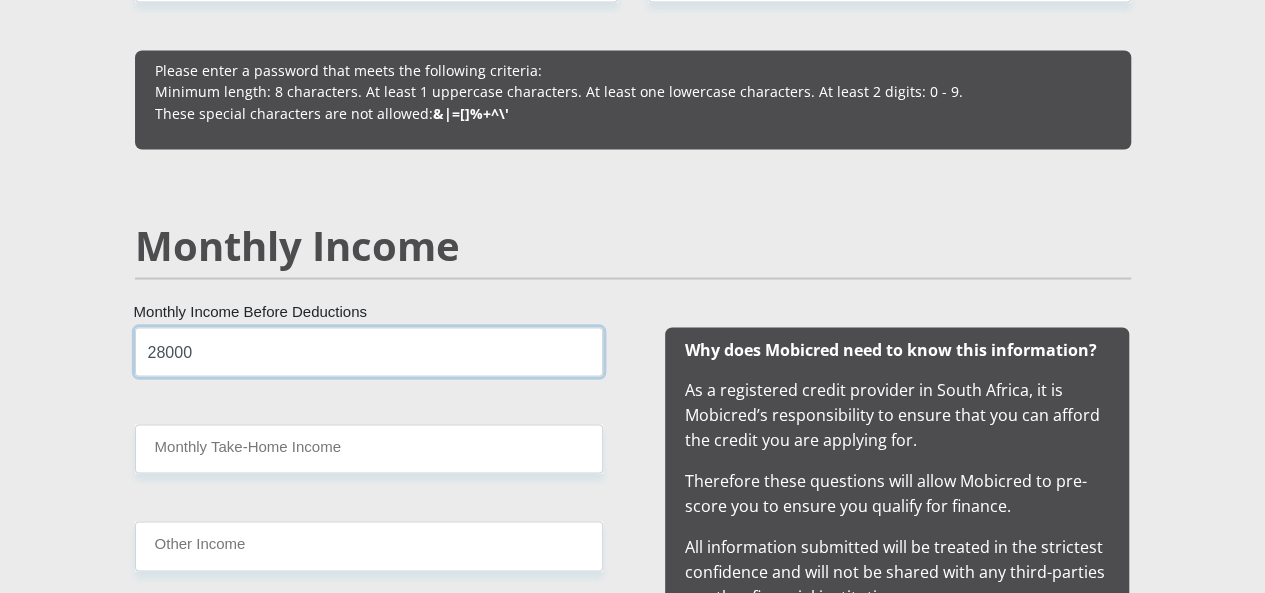 type on "28000" 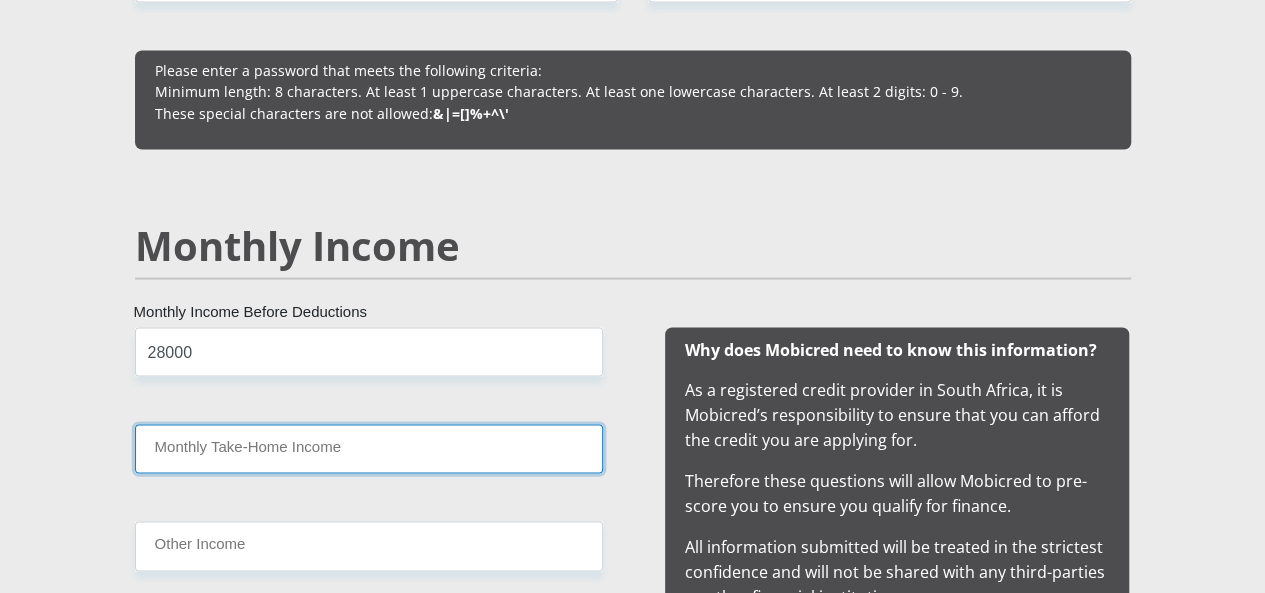 click on "Monthly Take-Home Income" at bounding box center [369, 448] 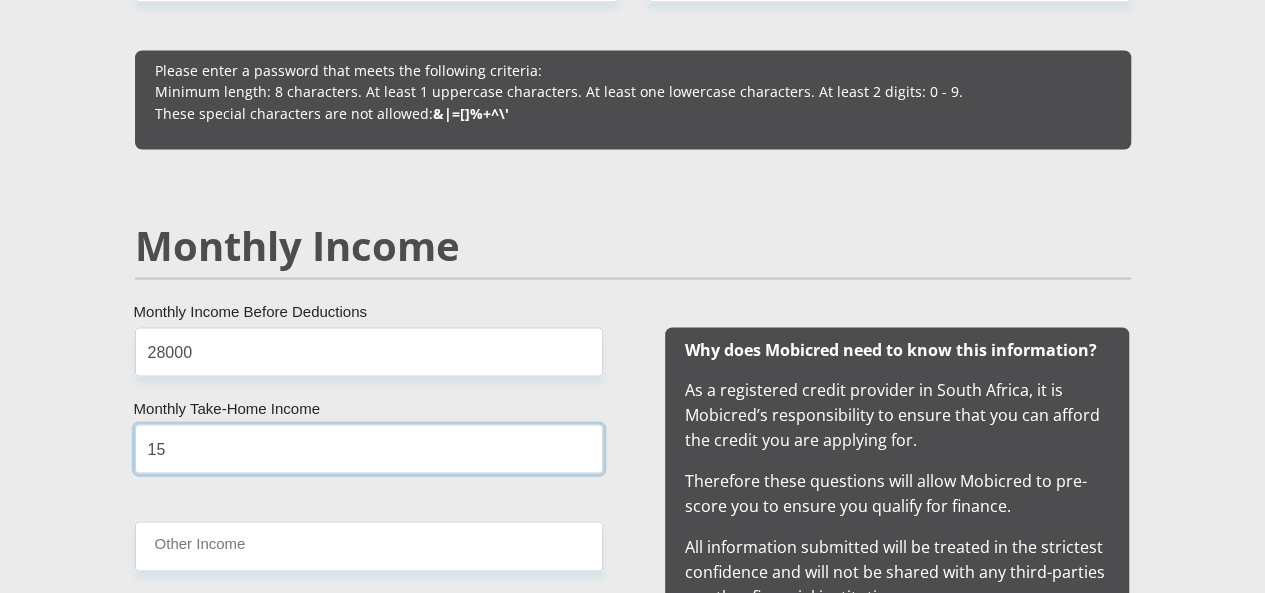type on "1" 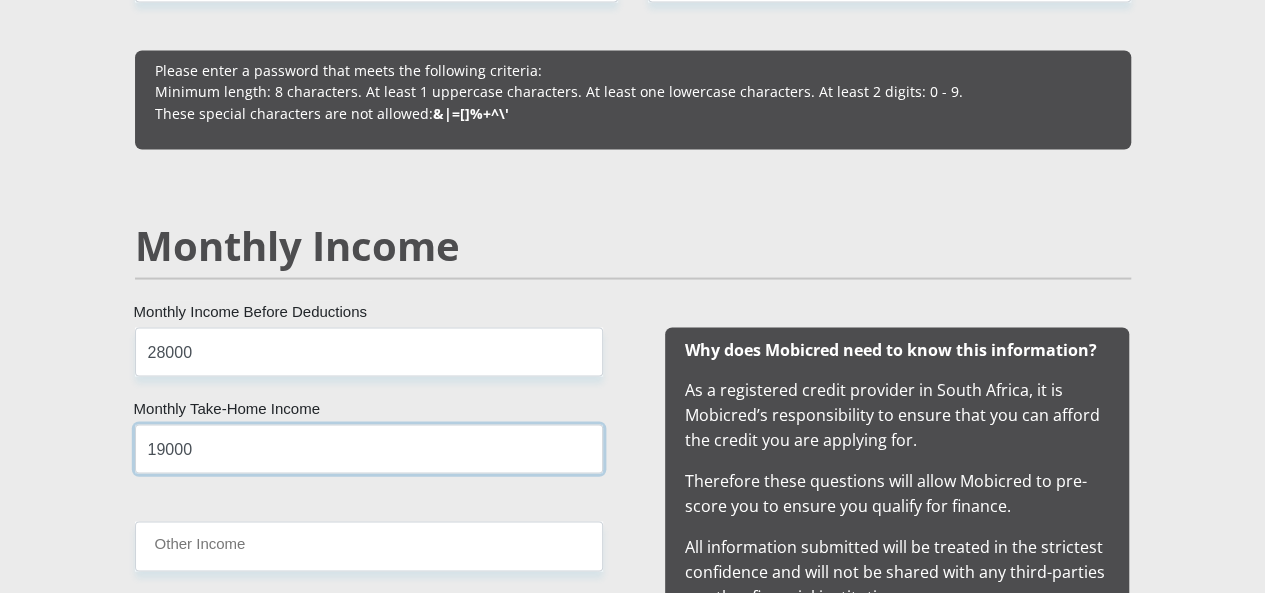 type on "19000" 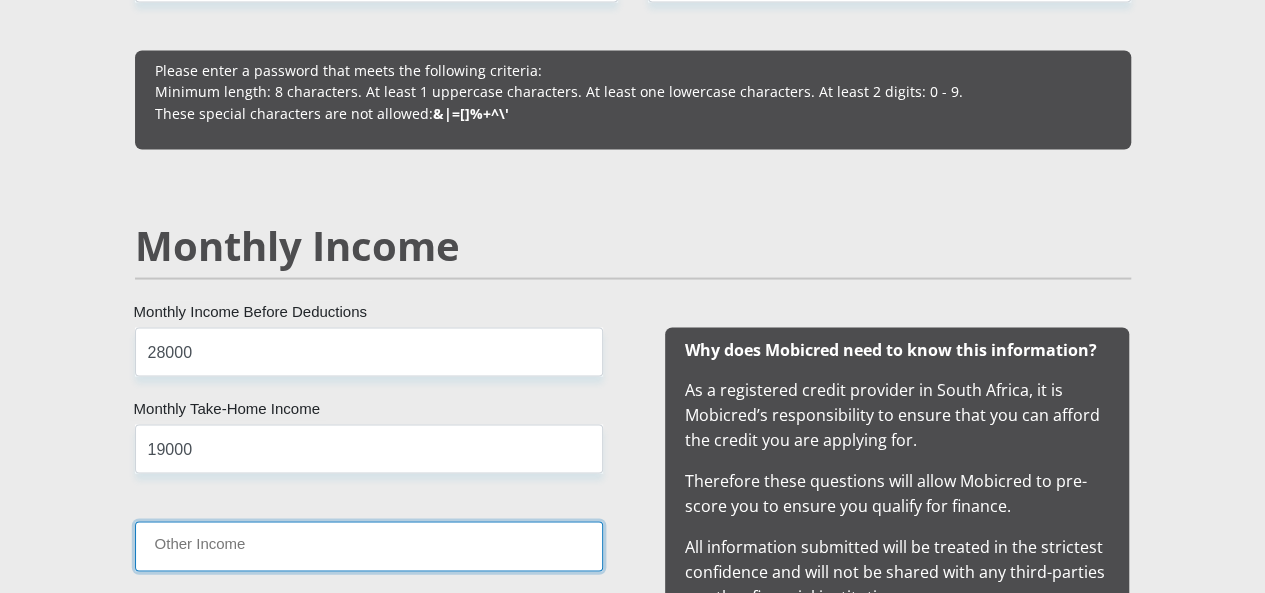 click on "Other Income" at bounding box center [369, 545] 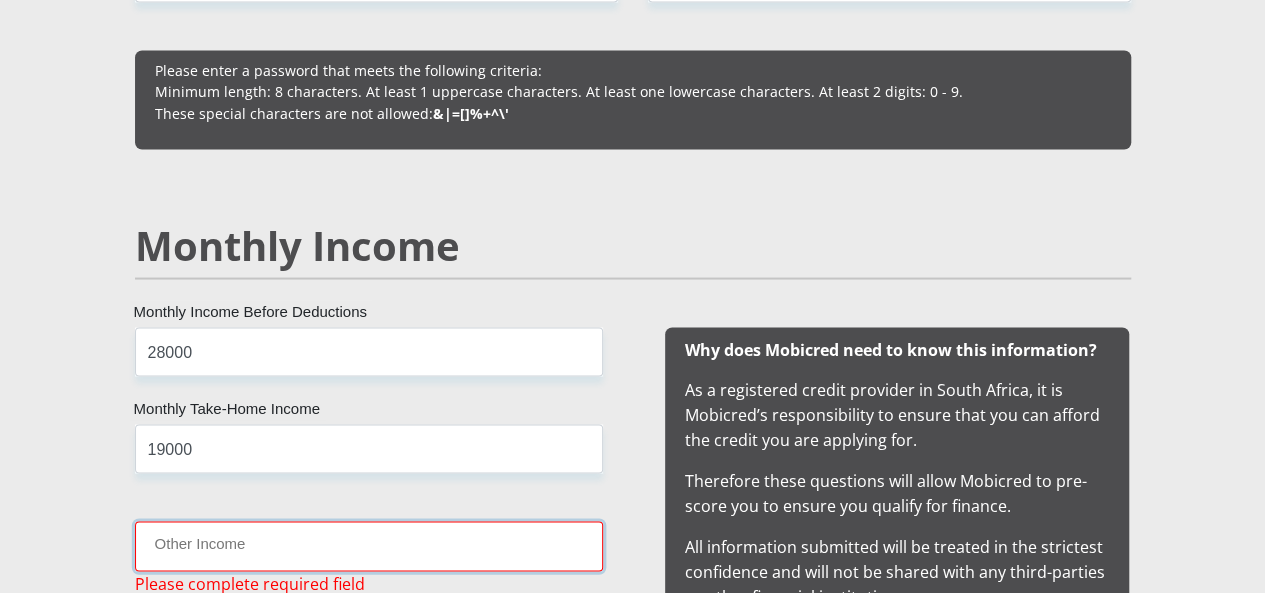 drag, startPoint x: 379, startPoint y: 475, endPoint x: 470, endPoint y: 433, distance: 100.22475 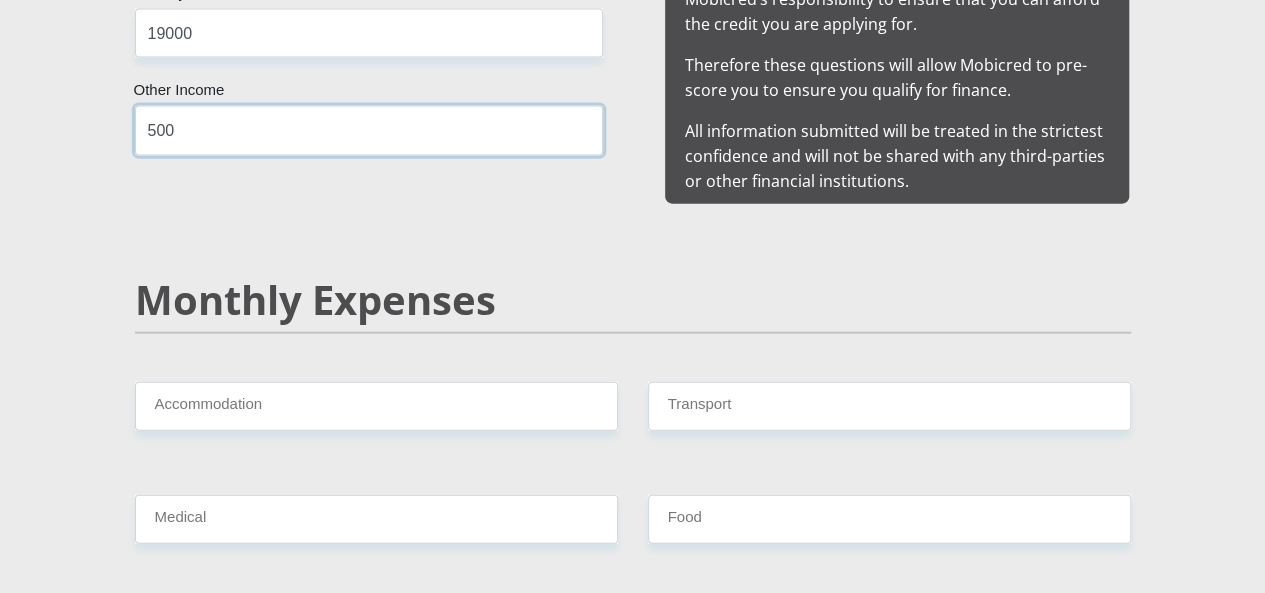 scroll, scrollTop: 2278, scrollLeft: 0, axis: vertical 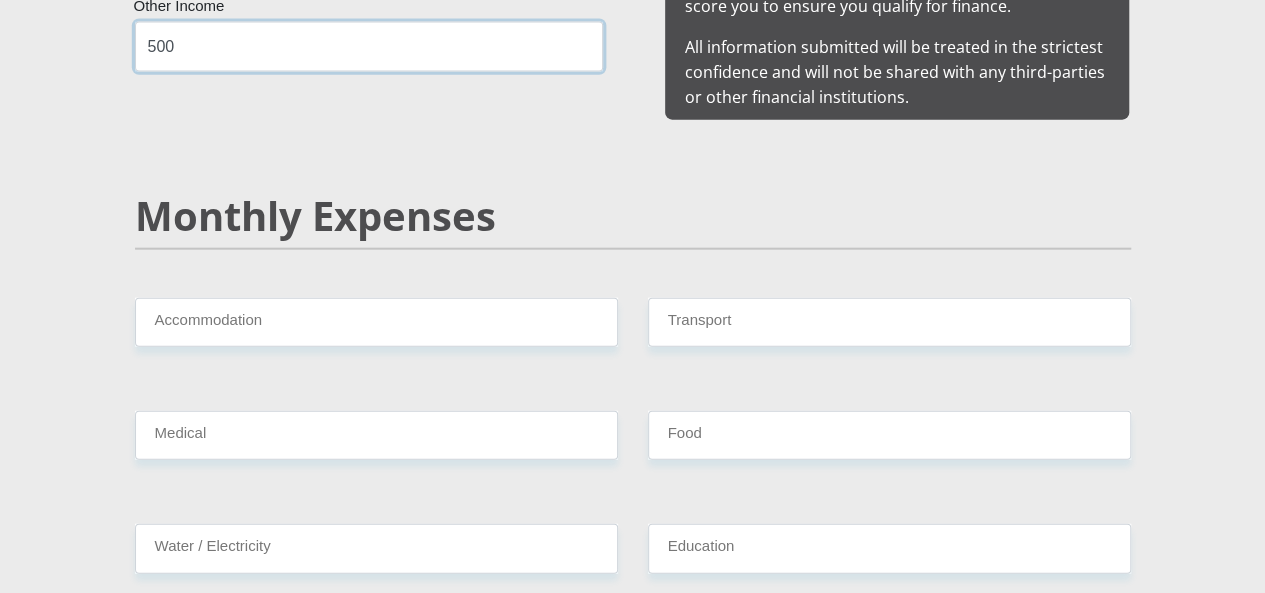 type on "500" 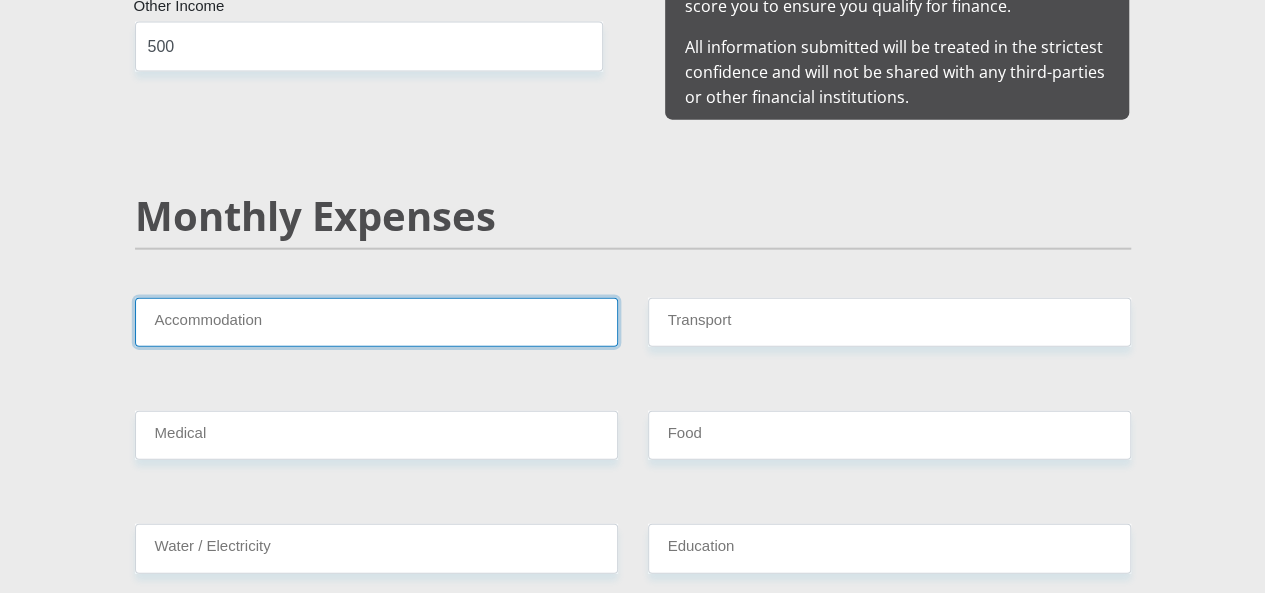 click on "Accommodation" at bounding box center (376, 322) 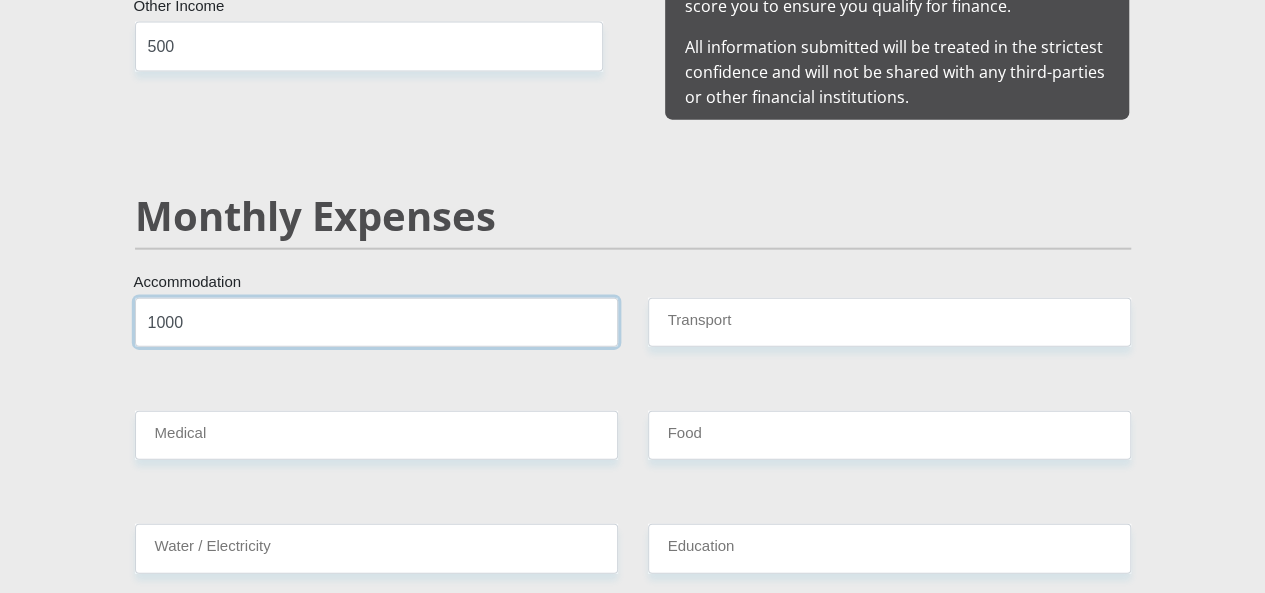 type on "1000" 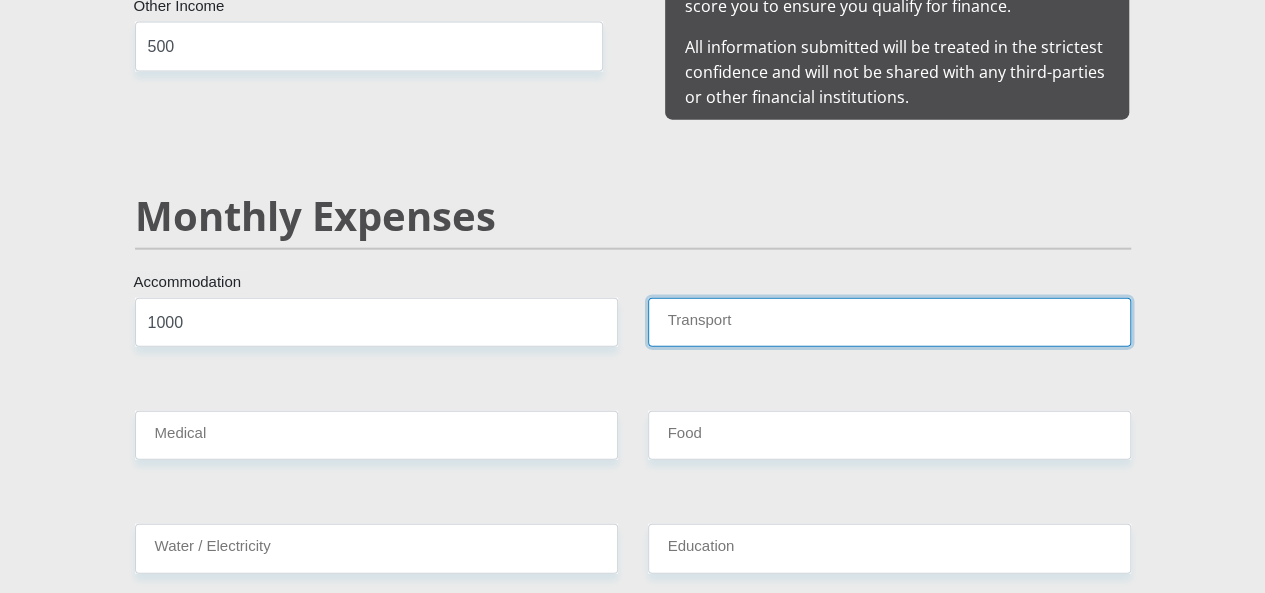 click on "Transport" at bounding box center (889, 322) 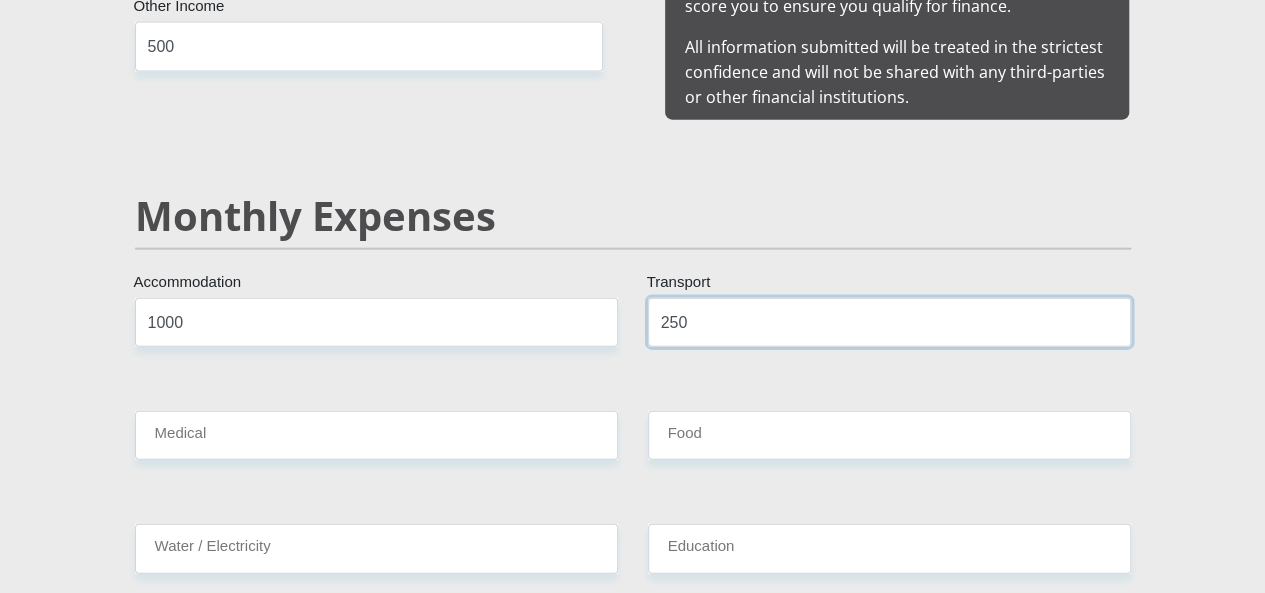 type on "250" 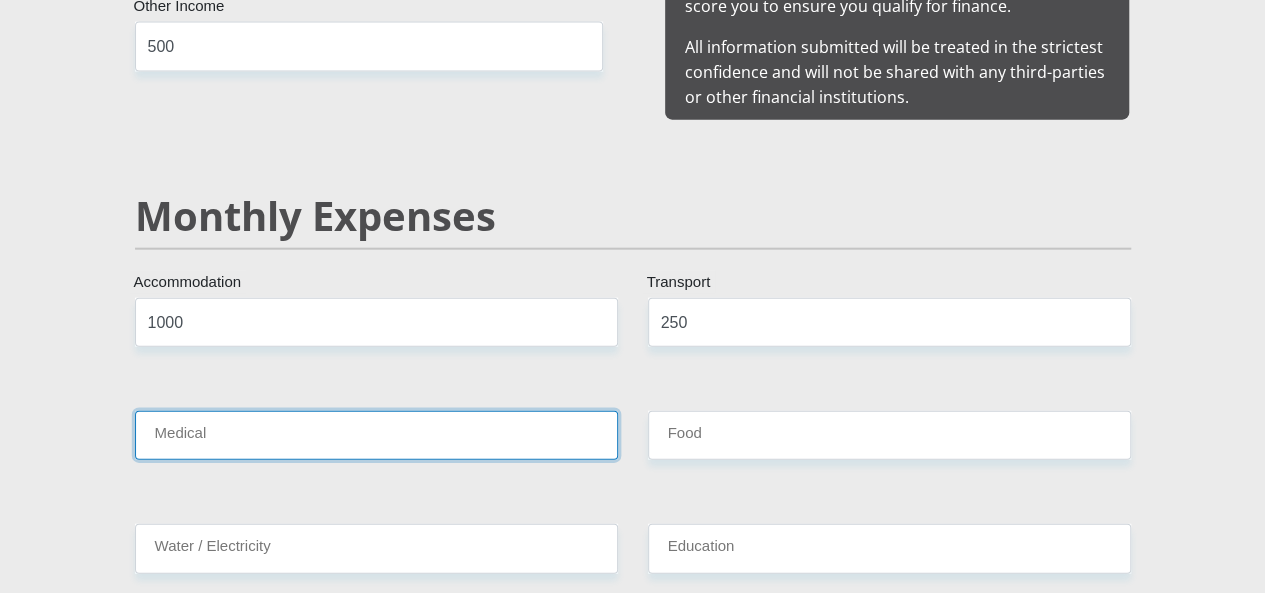 click on "Medical" at bounding box center (376, 435) 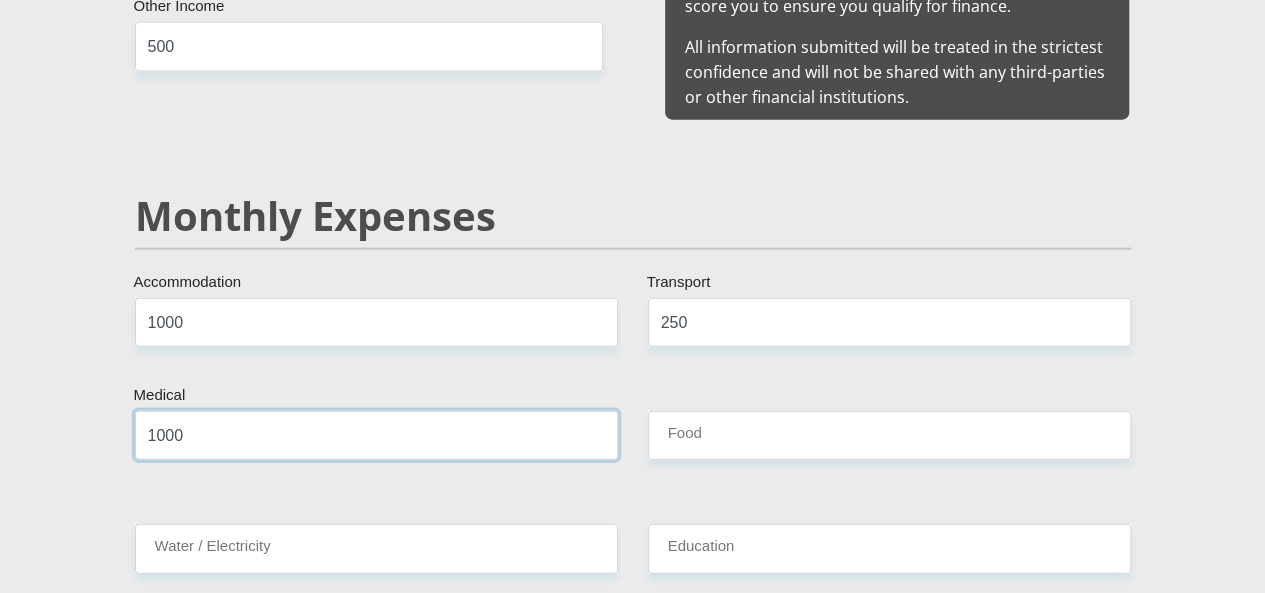 type on "1000" 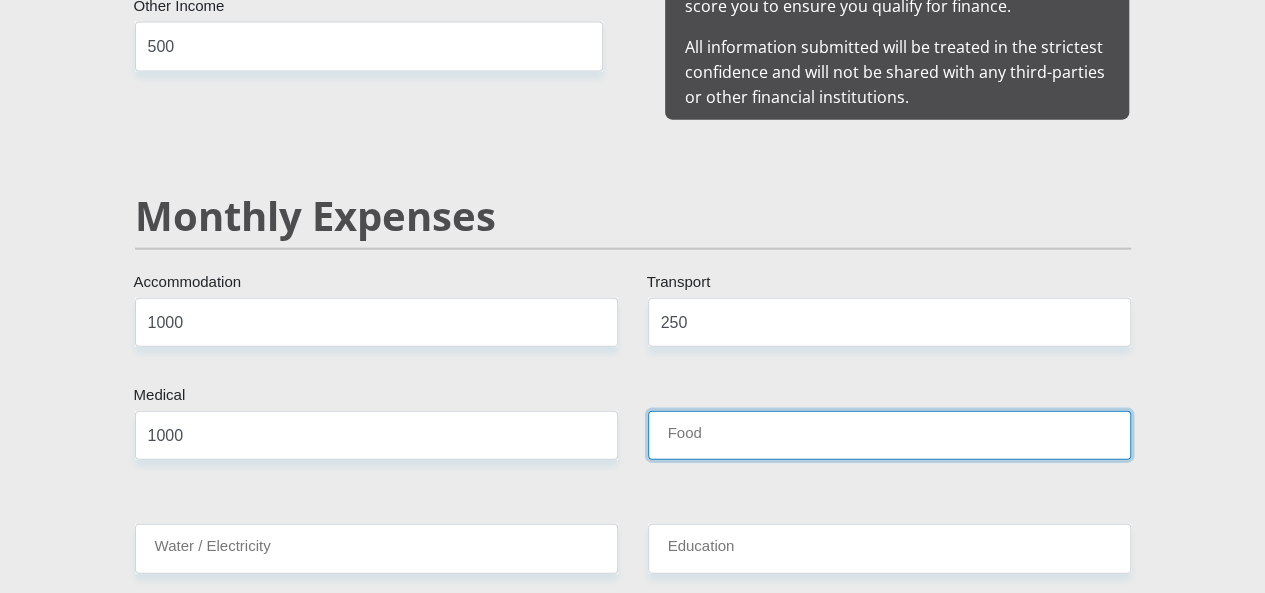 click on "Food" at bounding box center (889, 435) 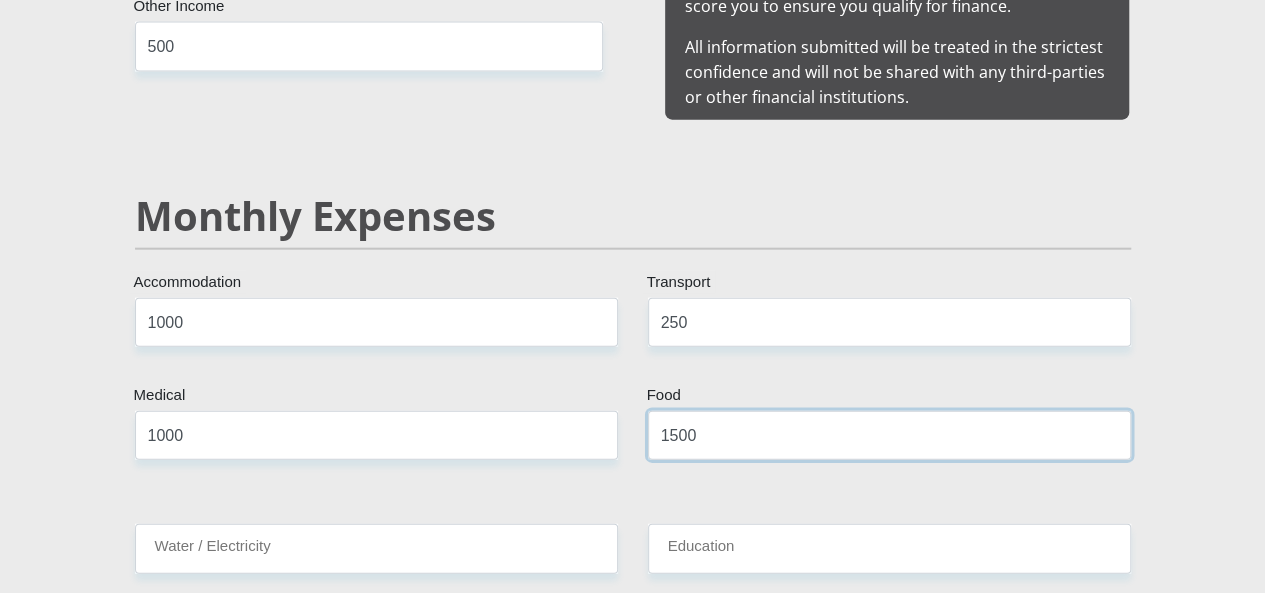 type on "1500" 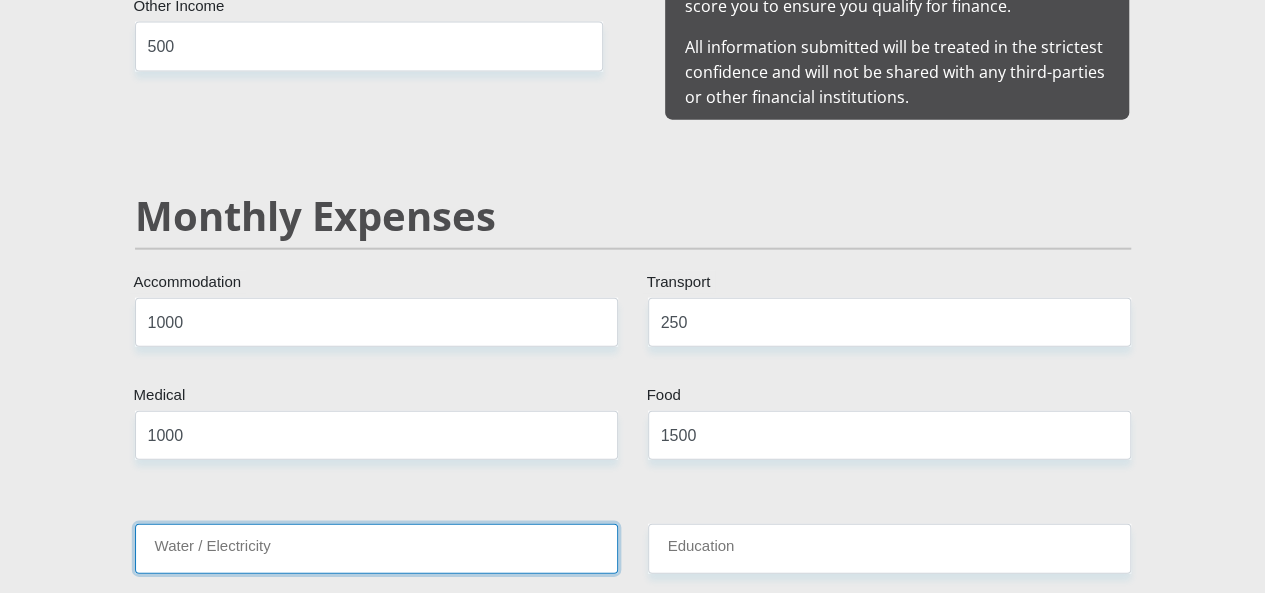 click on "Water / Electricity" at bounding box center [376, 548] 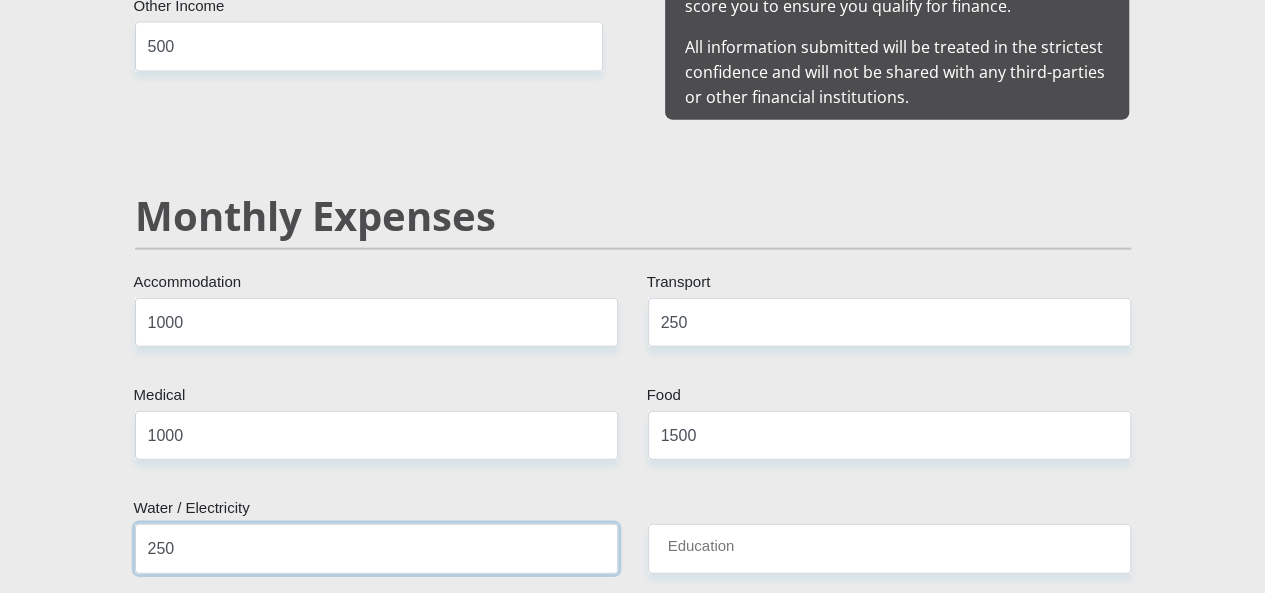 type on "250" 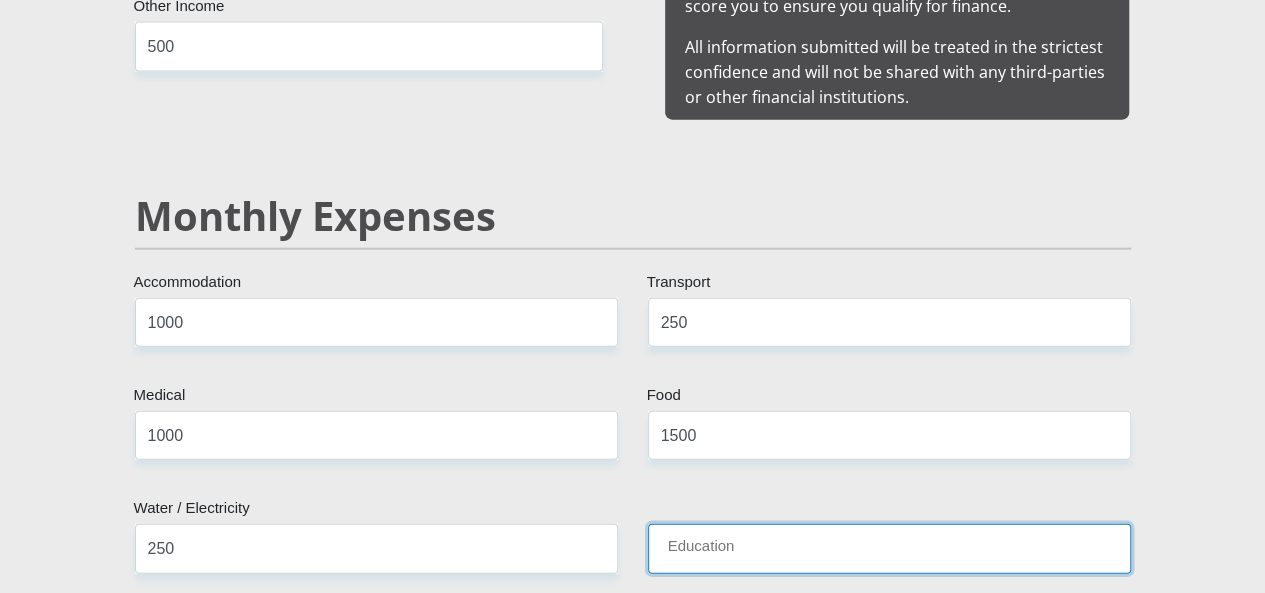 click on "Education" at bounding box center [889, 548] 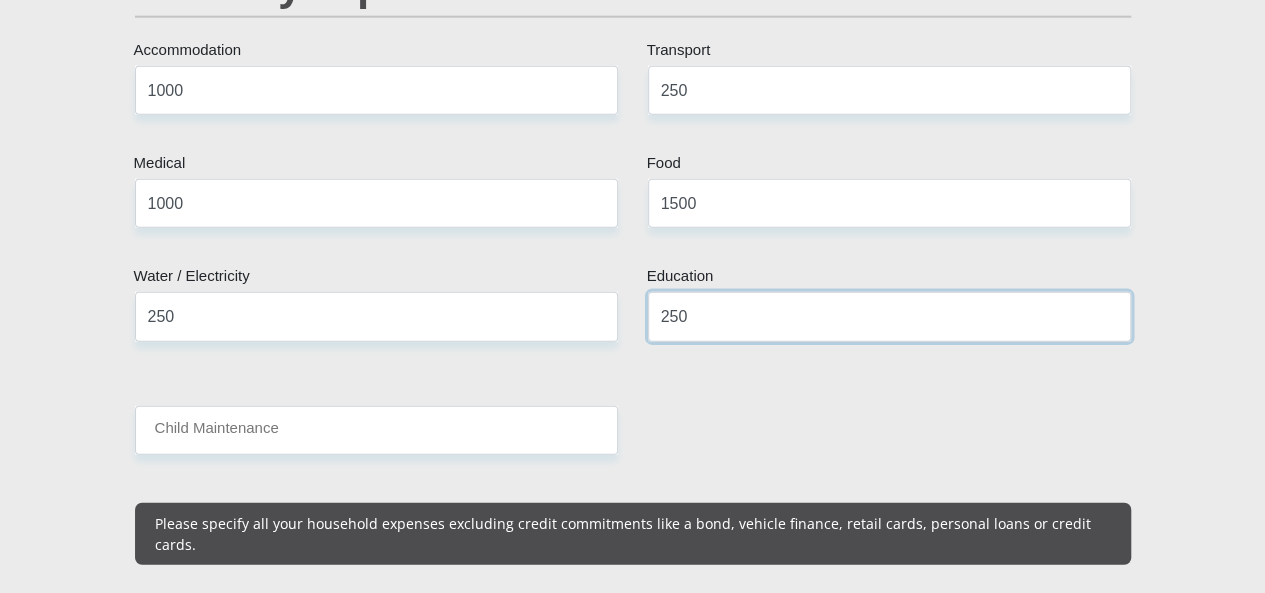 scroll, scrollTop: 2525, scrollLeft: 0, axis: vertical 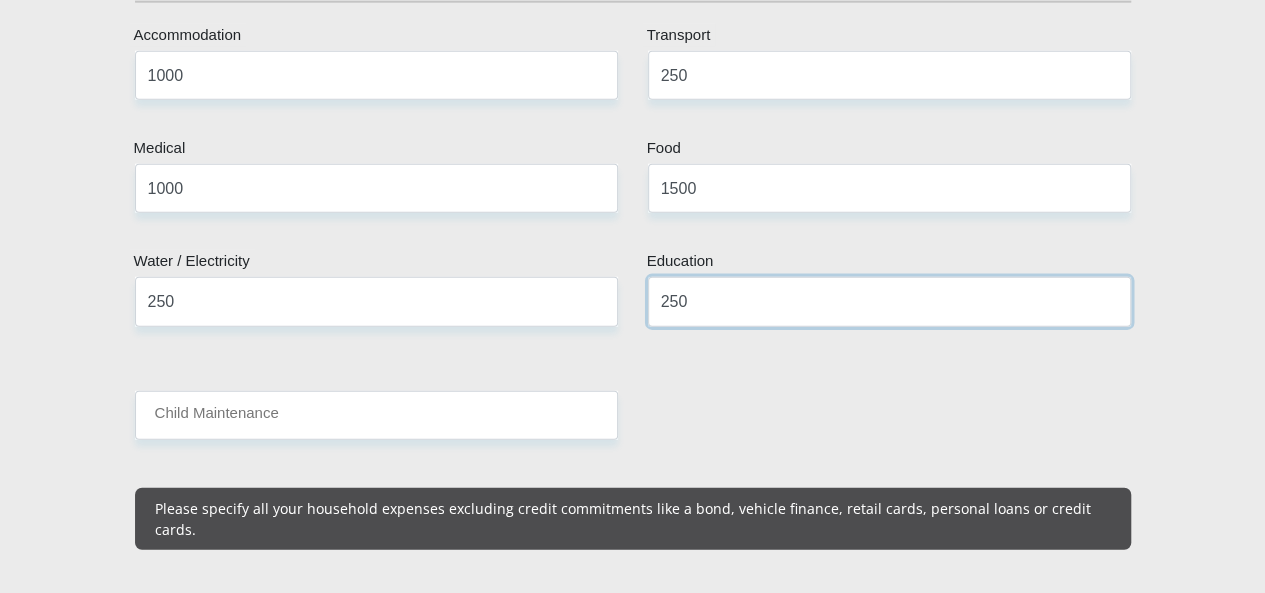 type on "250" 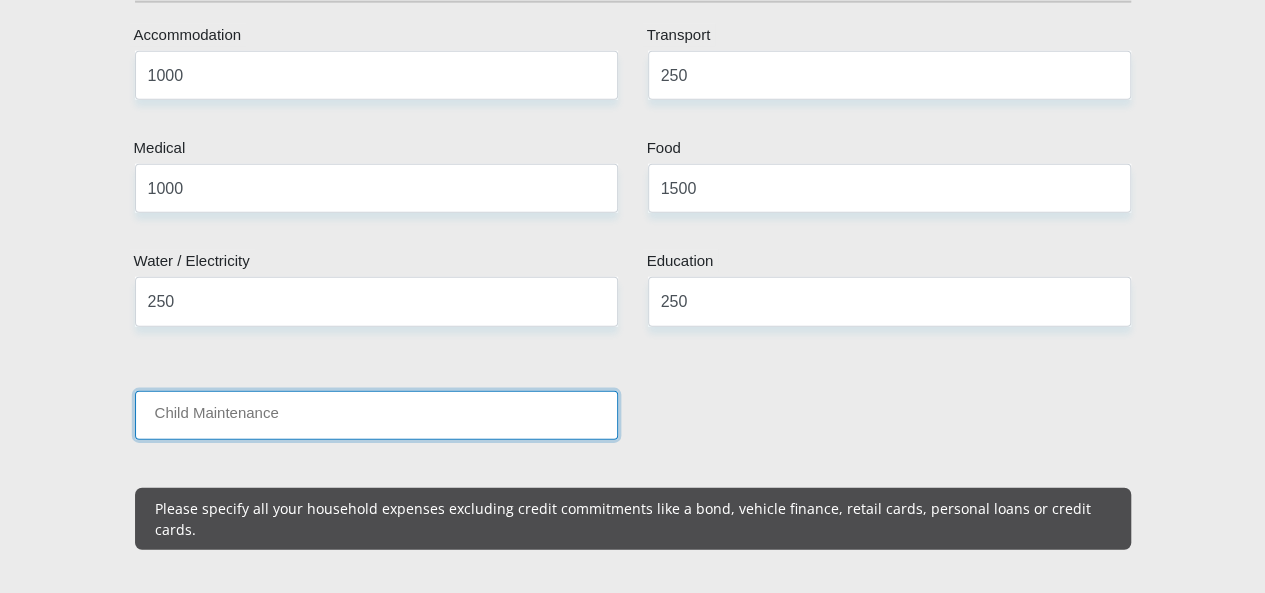 click on "Child Maintenance" at bounding box center (376, 415) 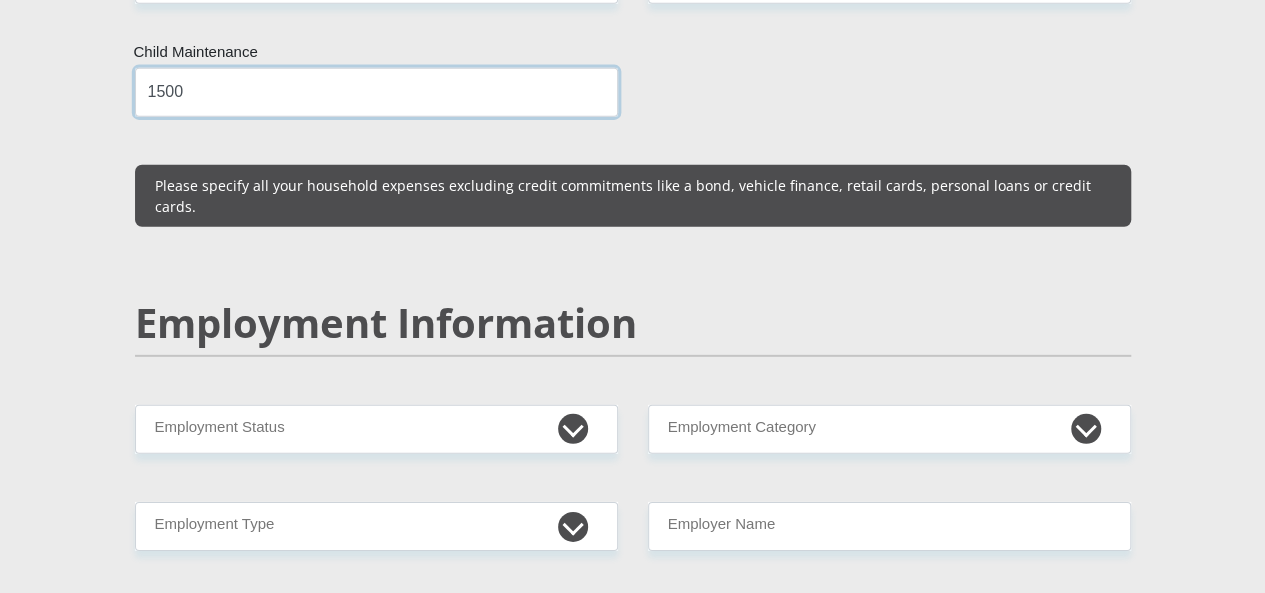 scroll, scrollTop: 2894, scrollLeft: 0, axis: vertical 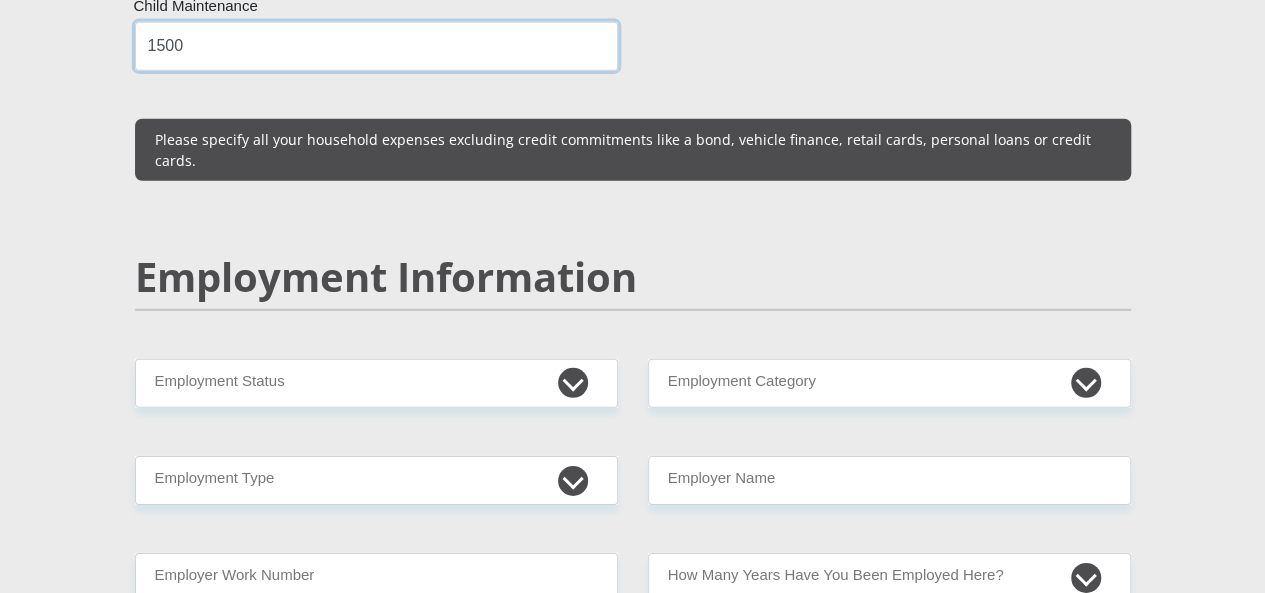 type on "1500" 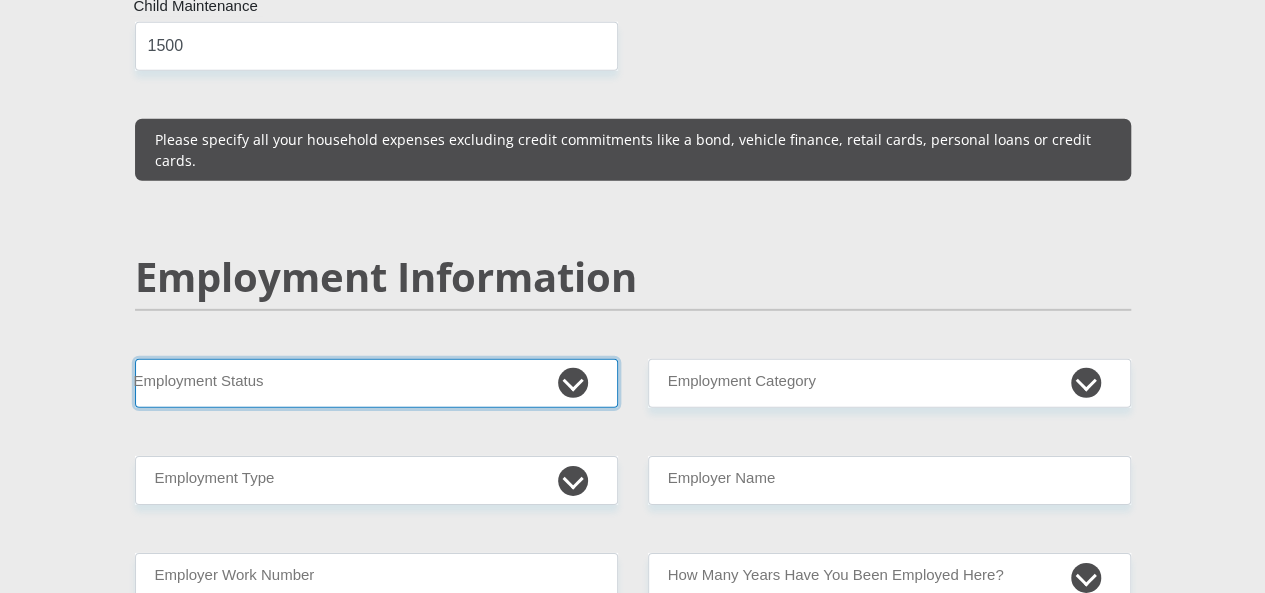 click on "Permanent/Full-time
Part-time/Casual
Contract Worker
Self-Employed
Housewife
Retired
Student
Medically Boarded
Disability
Unemployed" at bounding box center [376, 383] 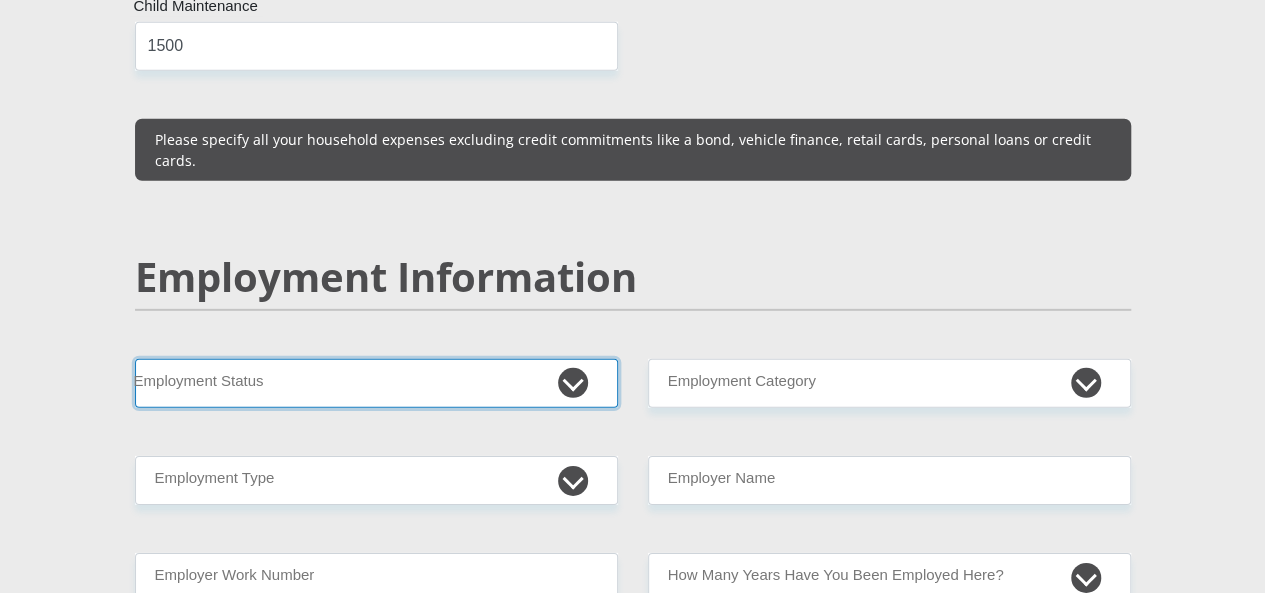 select on "1" 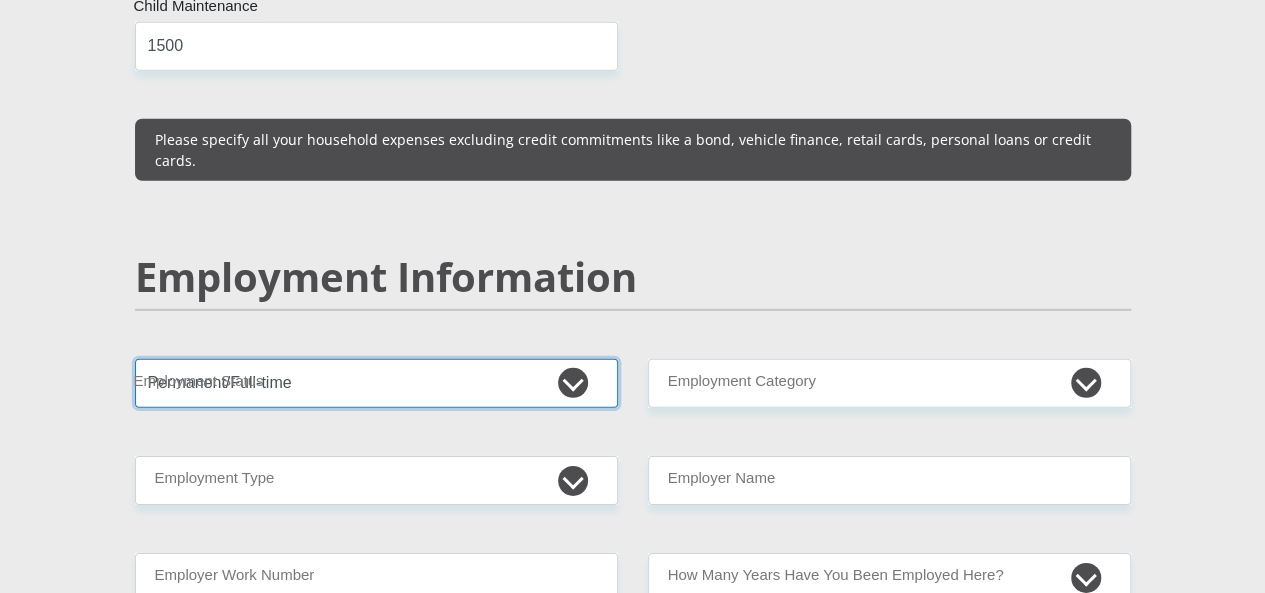 click on "Permanent/Full-time
Part-time/Casual
Contract Worker
Self-Employed
Housewife
Retired
Student
Medically Boarded
Disability
Unemployed" at bounding box center [376, 383] 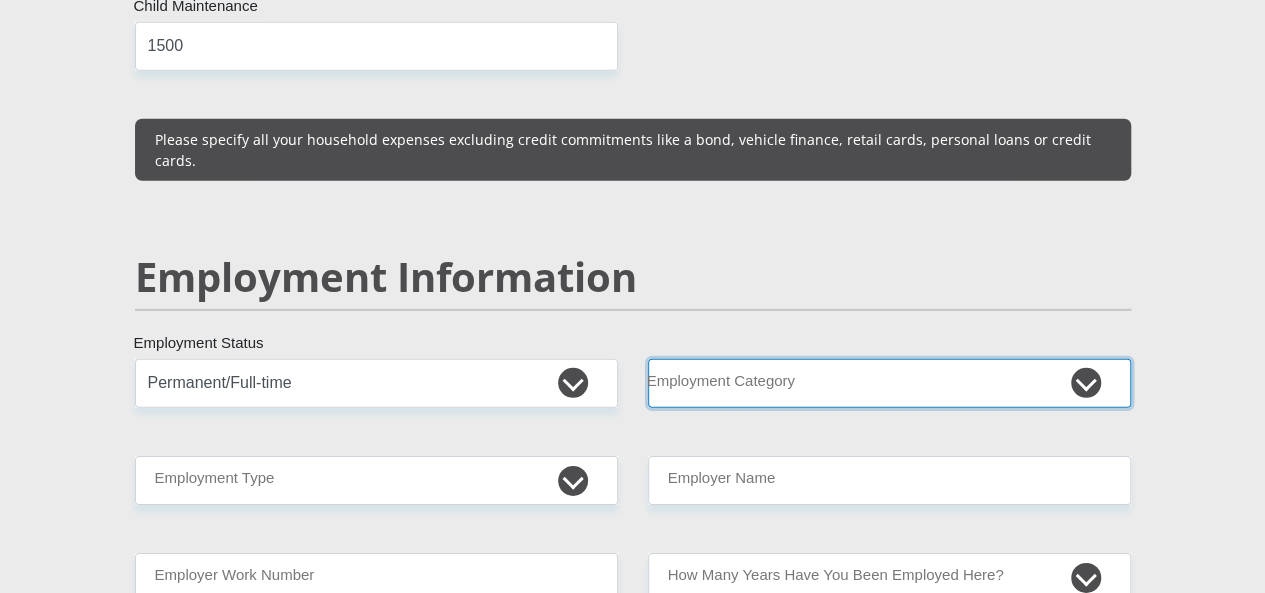 click on "AGRICULTURE
ALCOHOL & TOBACCO
CONSTRUCTION MATERIALS
METALLURGY
EQUIPMENT FOR RENEWABLE ENERGY
SPECIALIZED CONTRACTORS
CAR
GAMING (INCL. INTERNET
OTHER WHOLESALE
UNLICENSED PHARMACEUTICALS
CURRENCY EXCHANGE HOUSES
OTHER FINANCIAL INSTITUTIONS & INSURANCE
REAL ESTATE AGENTS
OIL & GAS
OTHER MATERIALS (E.G. IRON ORE)
PRECIOUS STONES & PRECIOUS METALS
POLITICAL ORGANIZATIONS
RELIGIOUS ORGANIZATIONS(NOT SECTS)
ACTI. HAVING BUSINESS DEAL WITH PUBLIC ADMINISTRATION
LAUNDROMATS" at bounding box center (889, 383) 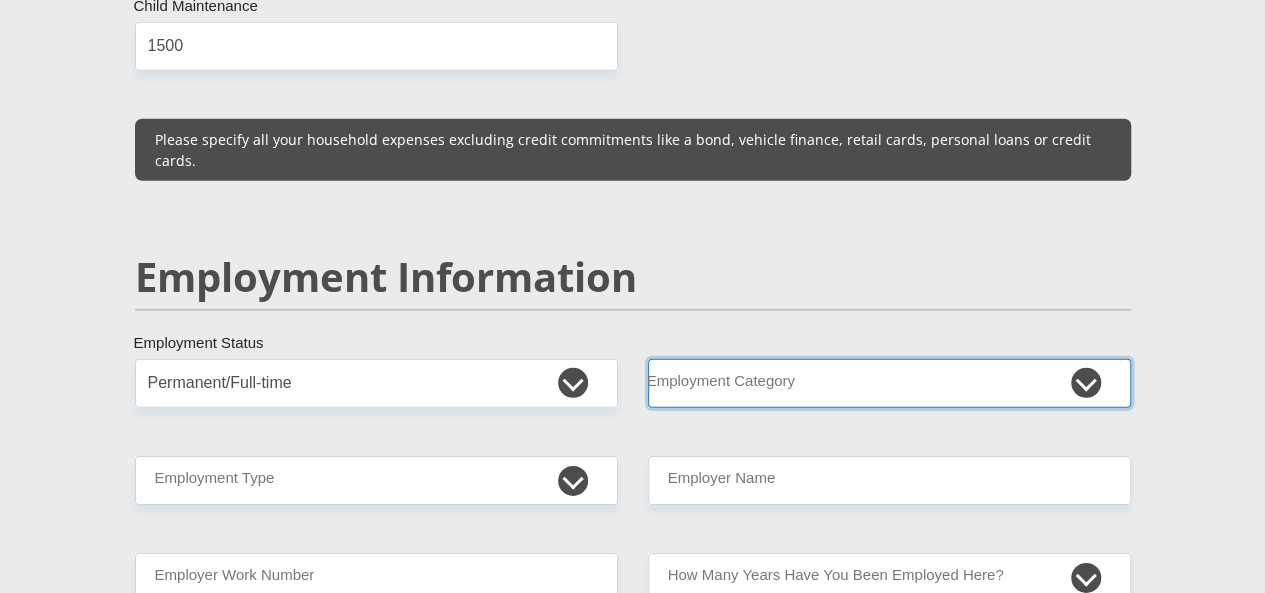 select on "23" 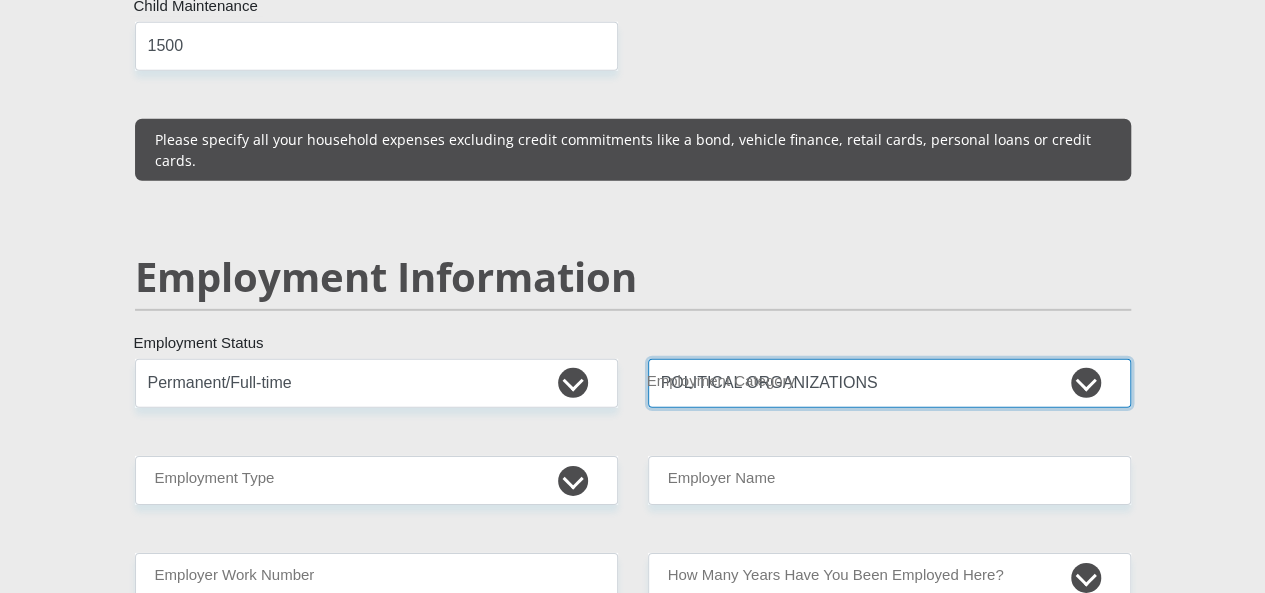 click on "AGRICULTURE
ALCOHOL & TOBACCO
CONSTRUCTION MATERIALS
METALLURGY
EQUIPMENT FOR RENEWABLE ENERGY
SPECIALIZED CONTRACTORS
CAR
GAMING (INCL. INTERNET
OTHER WHOLESALE
UNLICENSED PHARMACEUTICALS
CURRENCY EXCHANGE HOUSES
OTHER FINANCIAL INSTITUTIONS & INSURANCE
REAL ESTATE AGENTS
OIL & GAS
OTHER MATERIALS (E.G. IRON ORE)
PRECIOUS STONES & PRECIOUS METALS
POLITICAL ORGANIZATIONS
RELIGIOUS ORGANIZATIONS(NOT SECTS)
ACTI. HAVING BUSINESS DEAL WITH PUBLIC ADMINISTRATION
LAUNDROMATS" at bounding box center [889, 383] 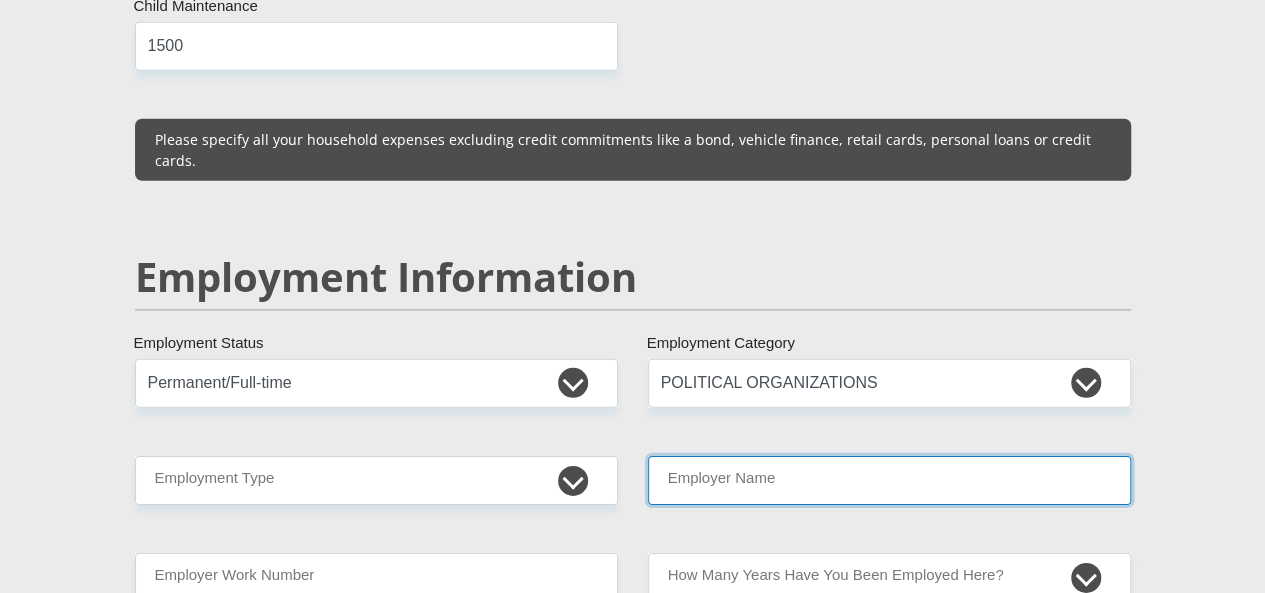 click on "Employer Name" at bounding box center [889, 480] 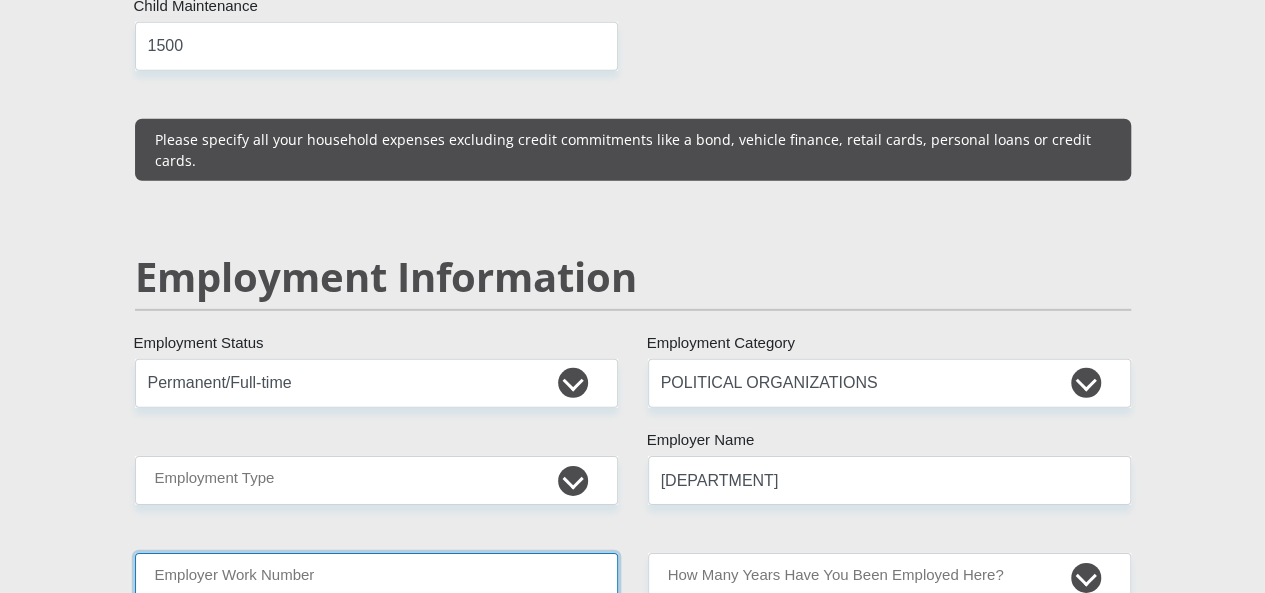 click on "Employer Work Number" at bounding box center (376, 577) 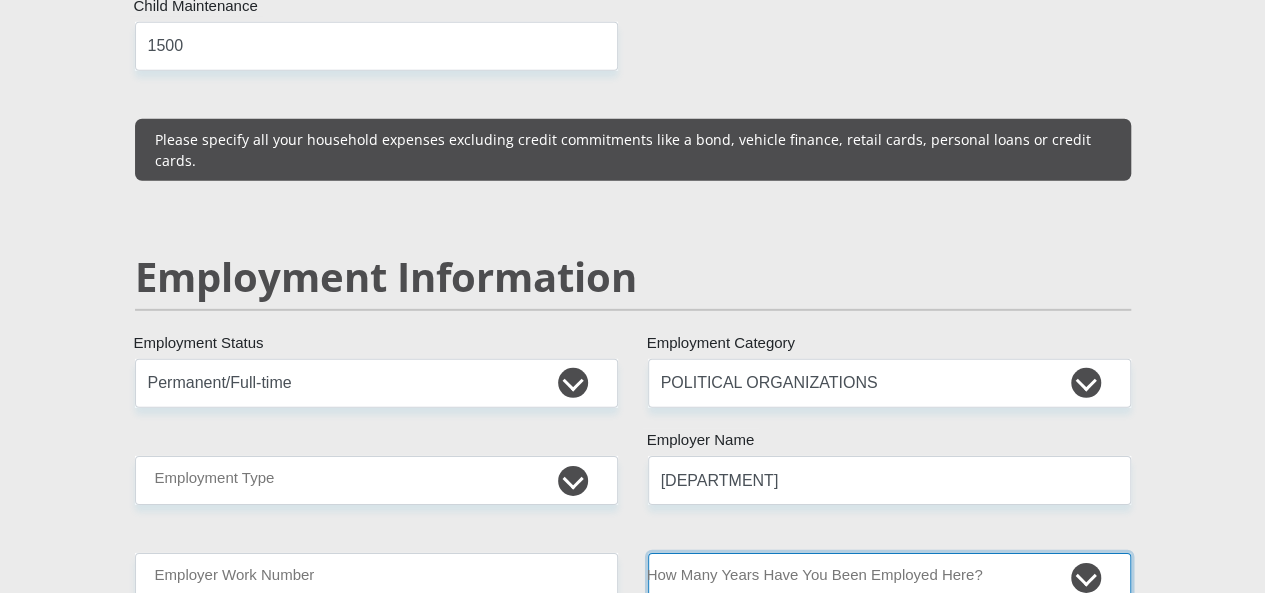 click on "less than 1 year
1-3 years
3-5 years
5+ years" at bounding box center (889, 577) 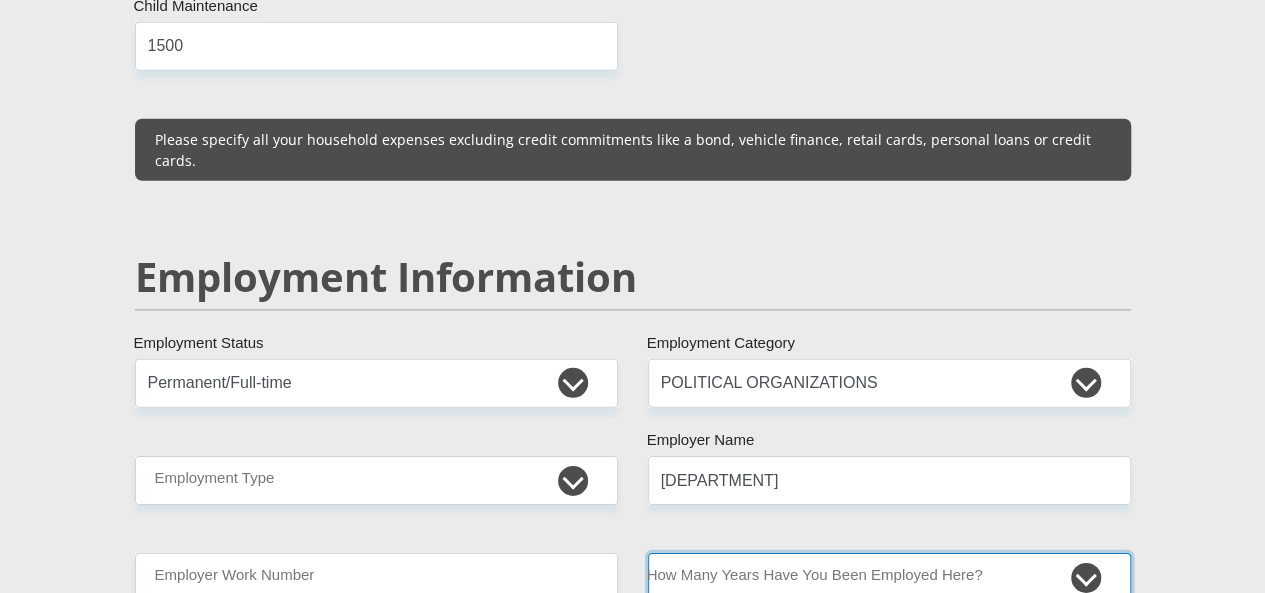 select on "60" 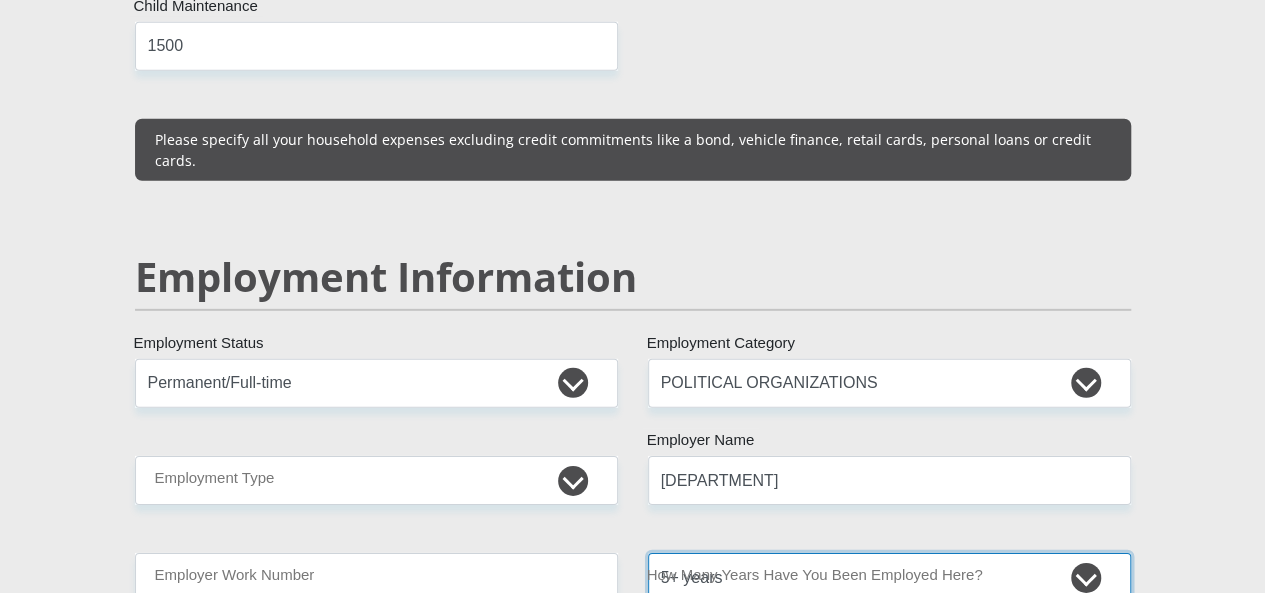 click on "less than 1 year
1-3 years
3-5 years
5+ years" at bounding box center [889, 577] 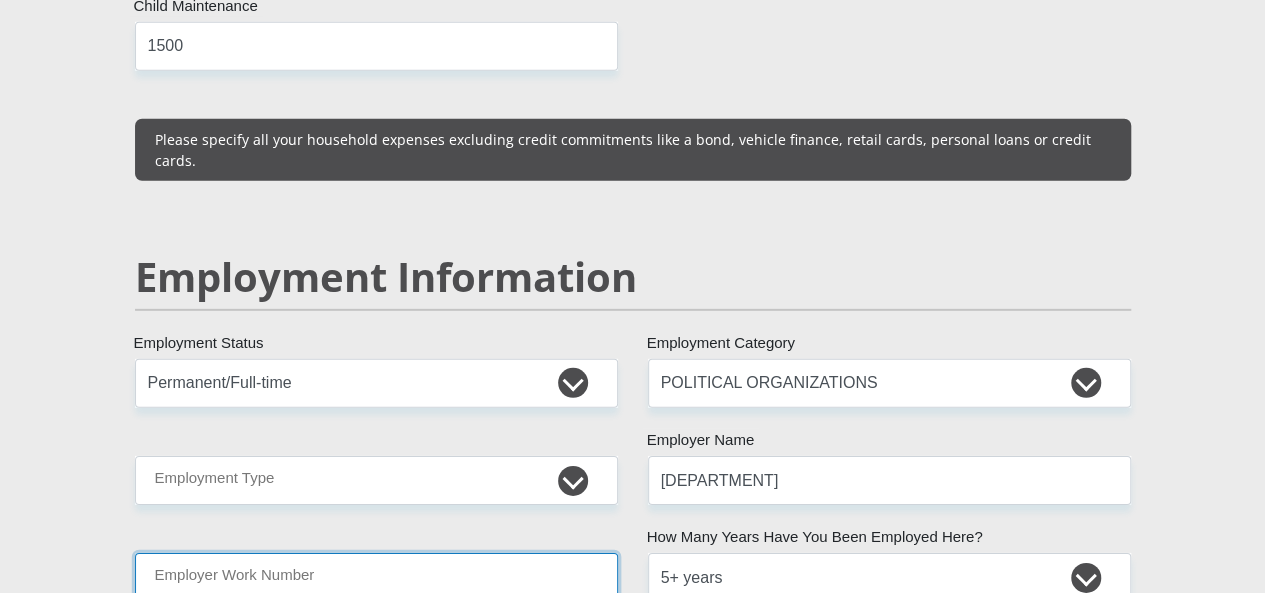 click on "Employer Work Number" at bounding box center [376, 577] 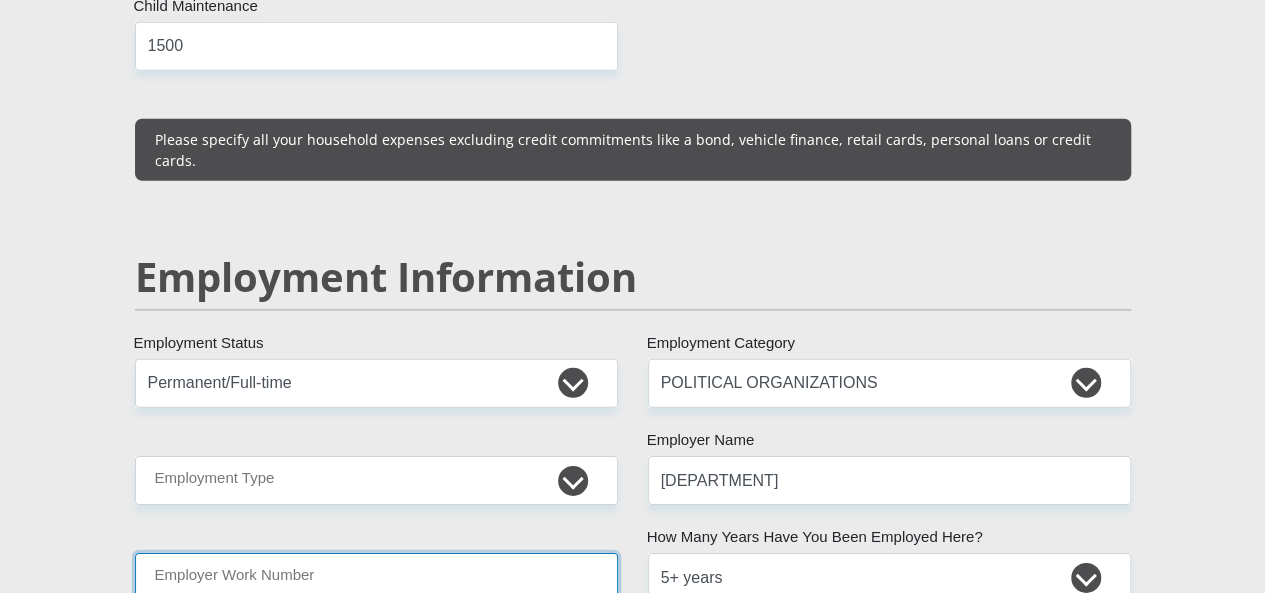 type on "0" 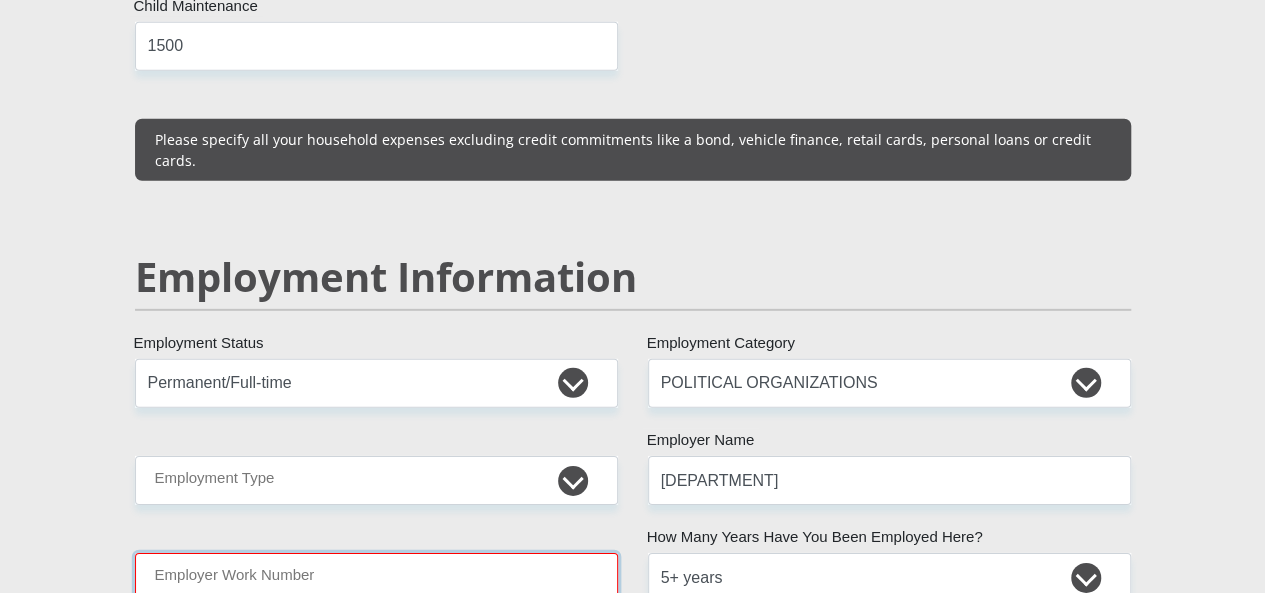 paste on "[PHONE]" 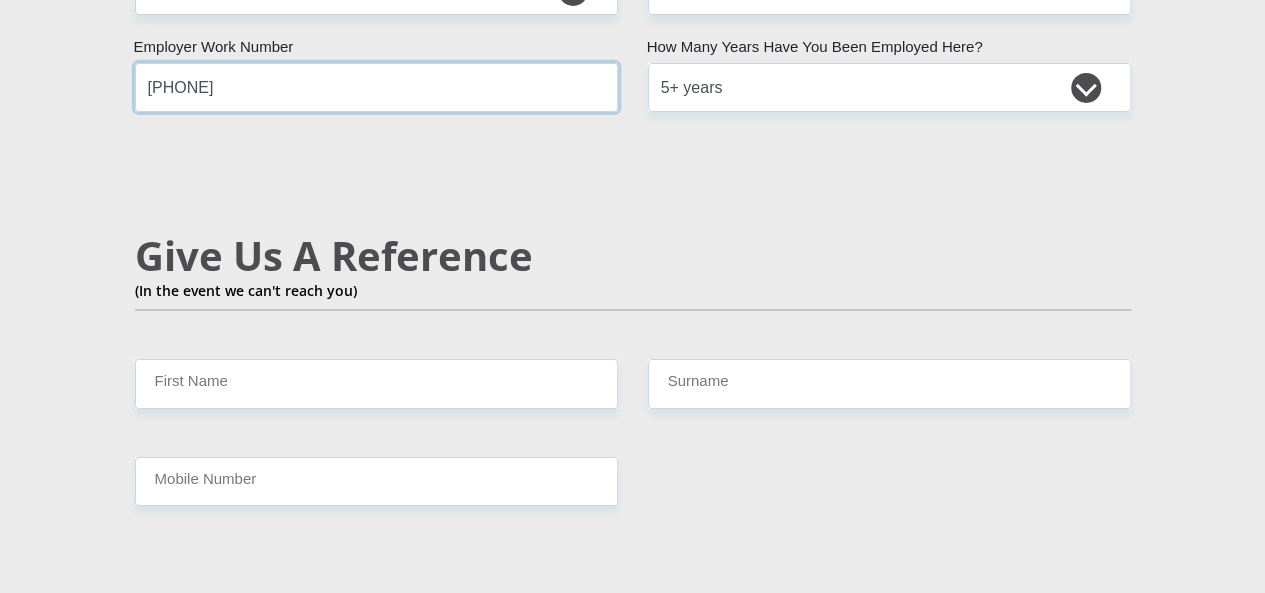 scroll, scrollTop: 3438, scrollLeft: 0, axis: vertical 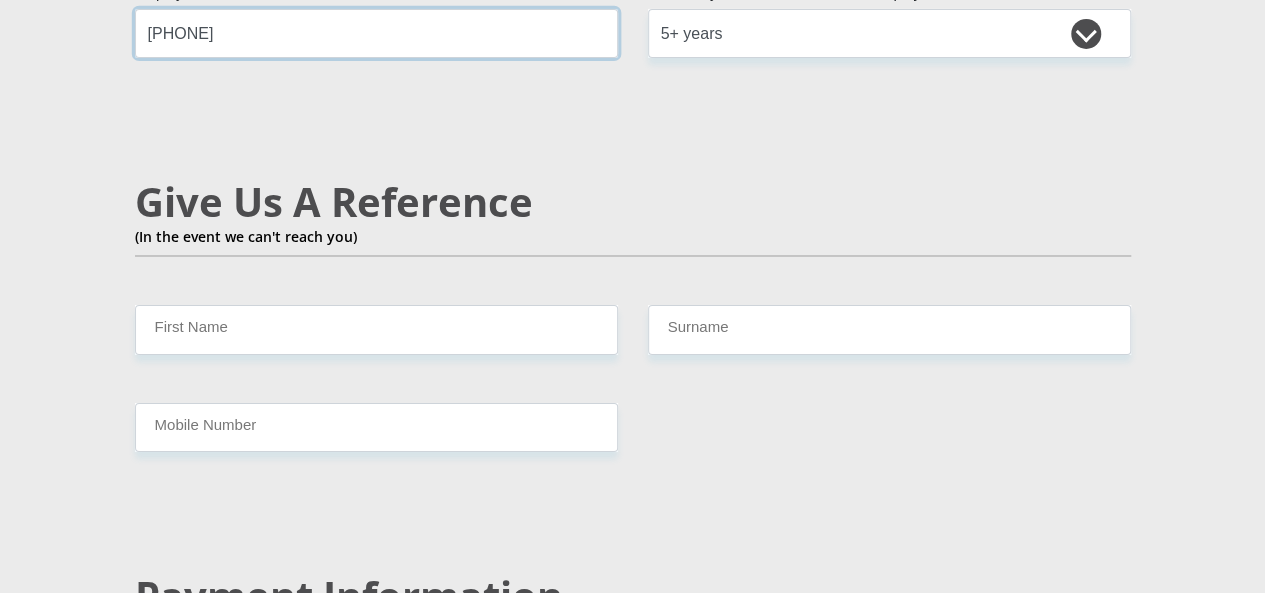 type on "[PHONE]" 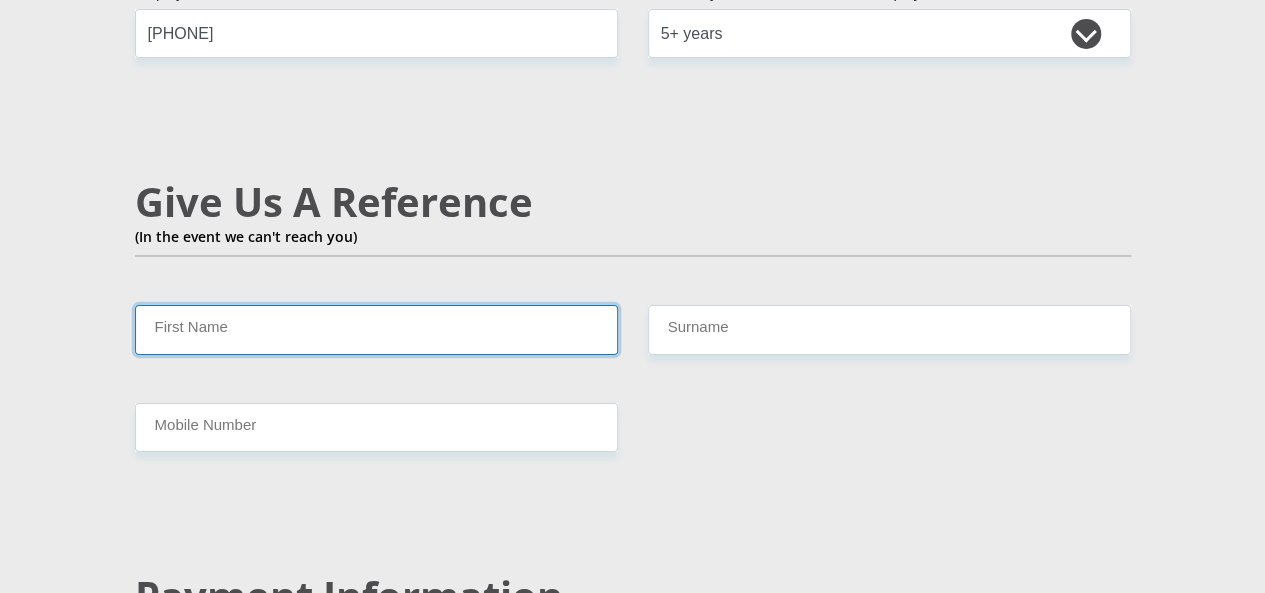 click on "First Name" at bounding box center [376, 329] 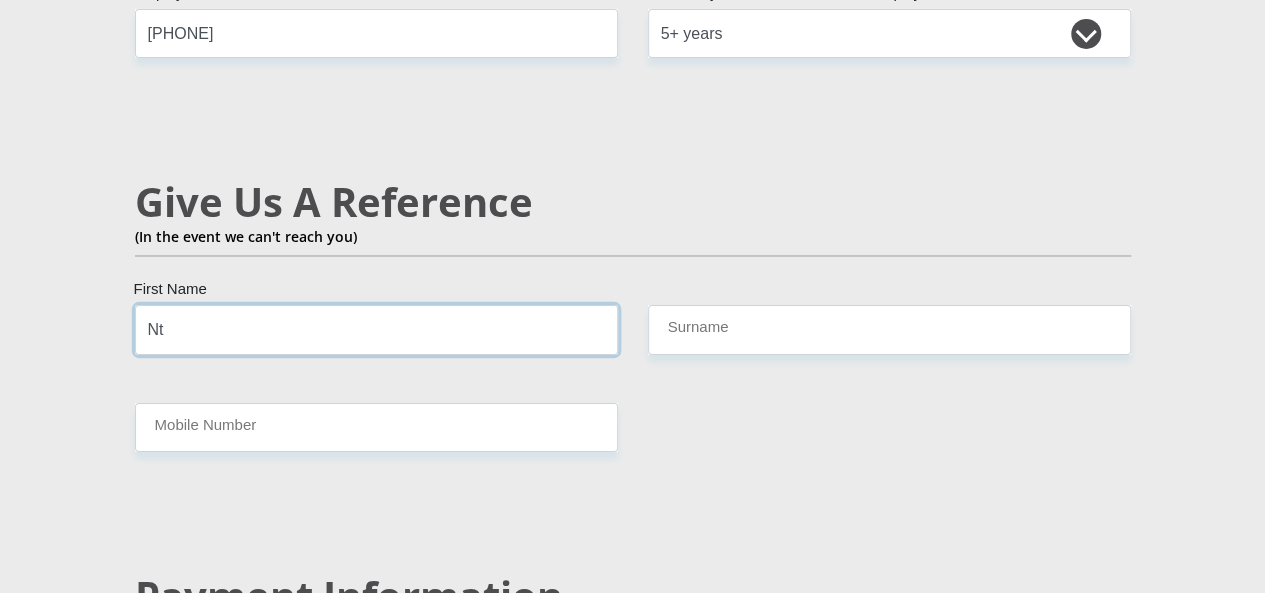 type on "N" 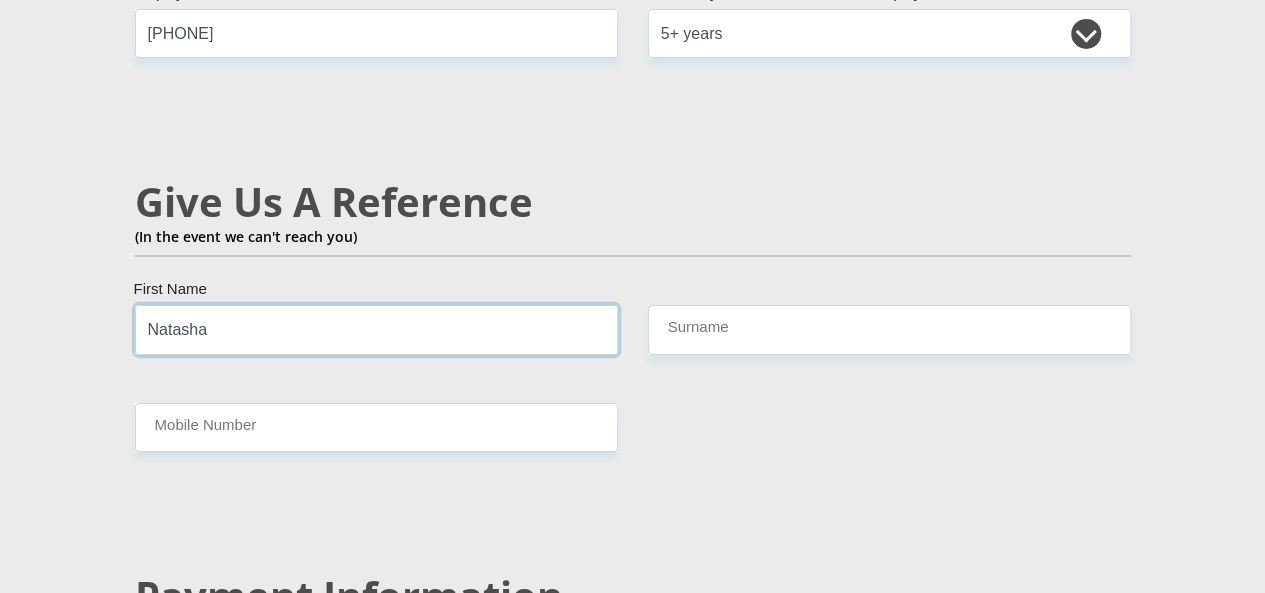 type on "Natasha" 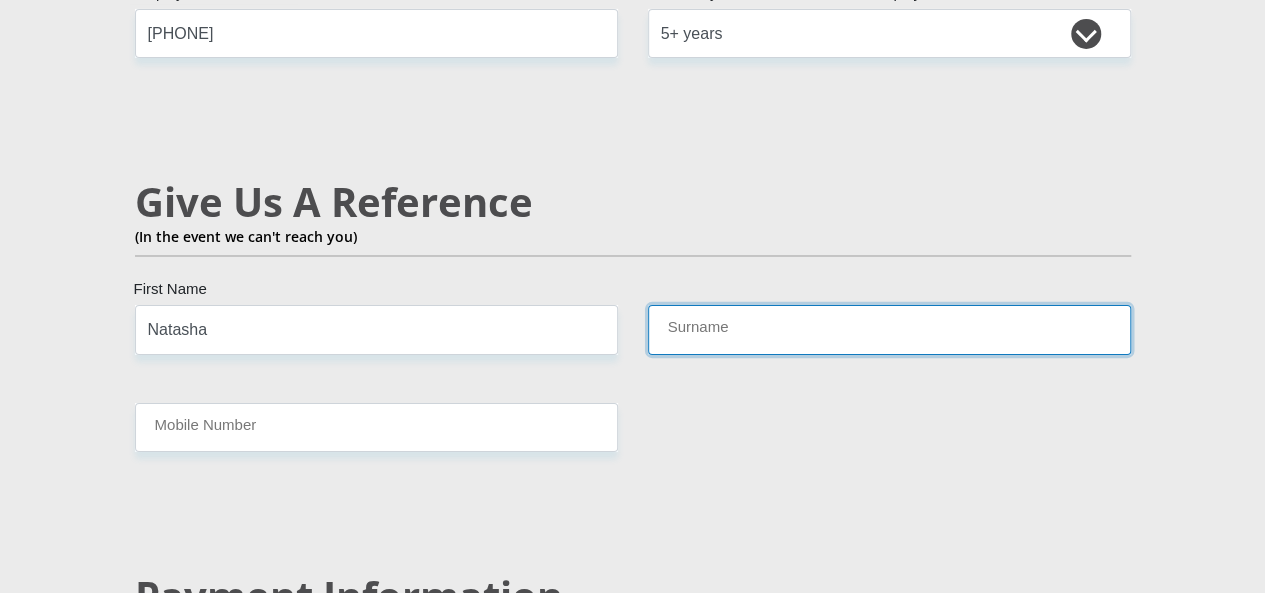 click on "Surname" at bounding box center (889, 329) 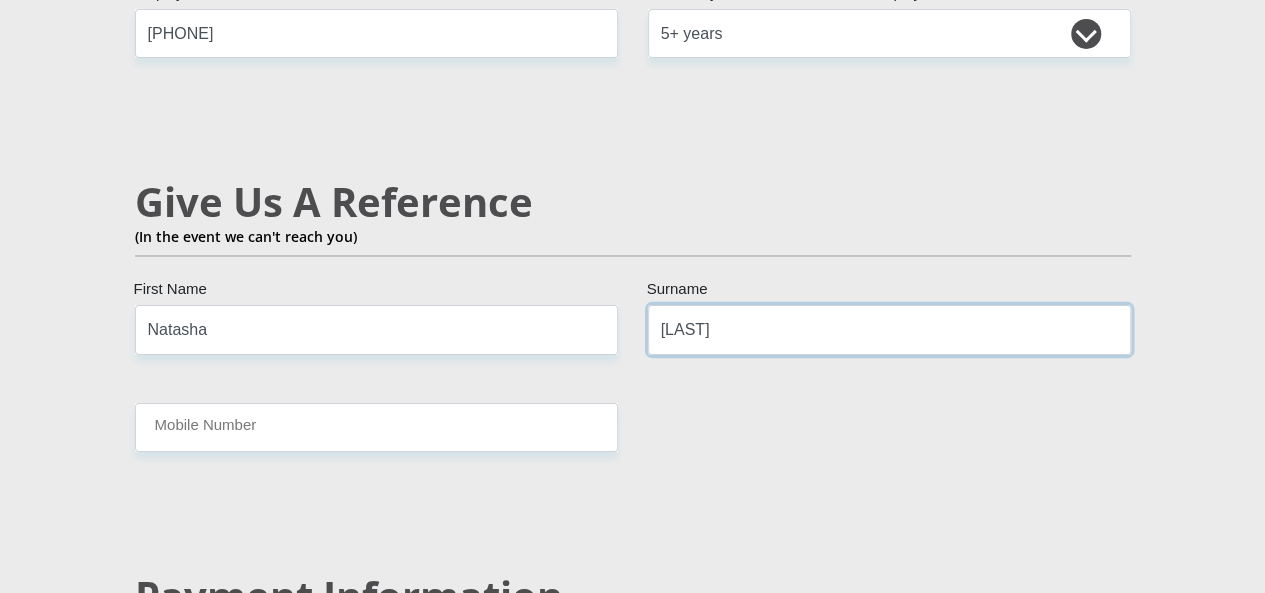 type on "[LAST]" 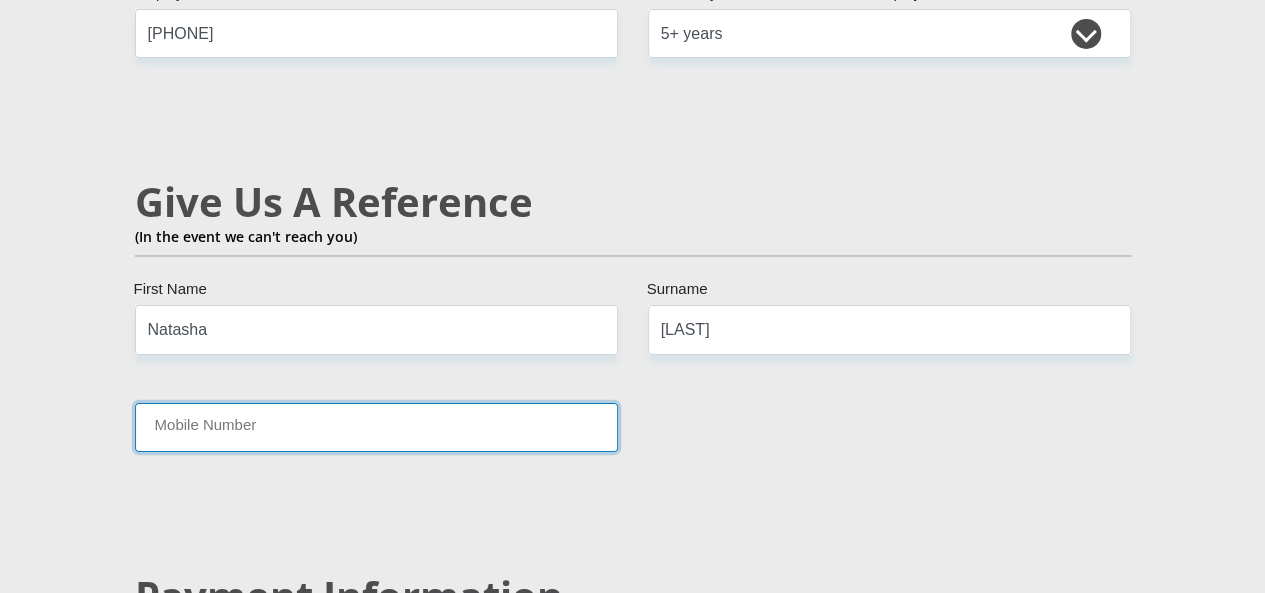 click on "Mobile Number" at bounding box center [376, 427] 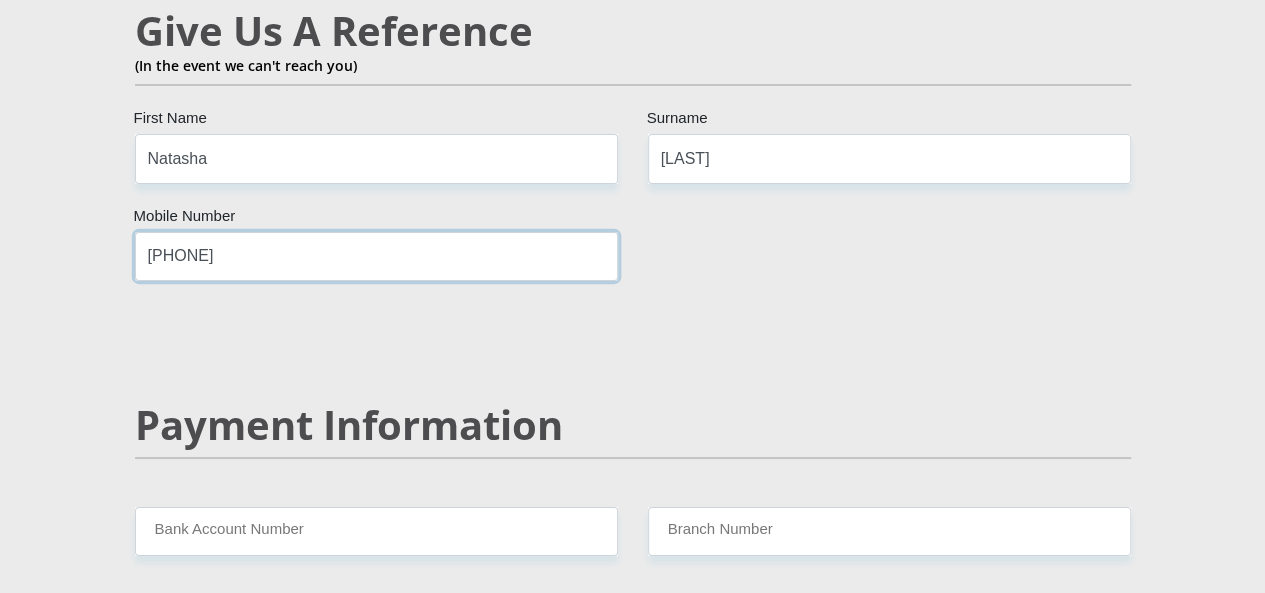 scroll, scrollTop: 3844, scrollLeft: 0, axis: vertical 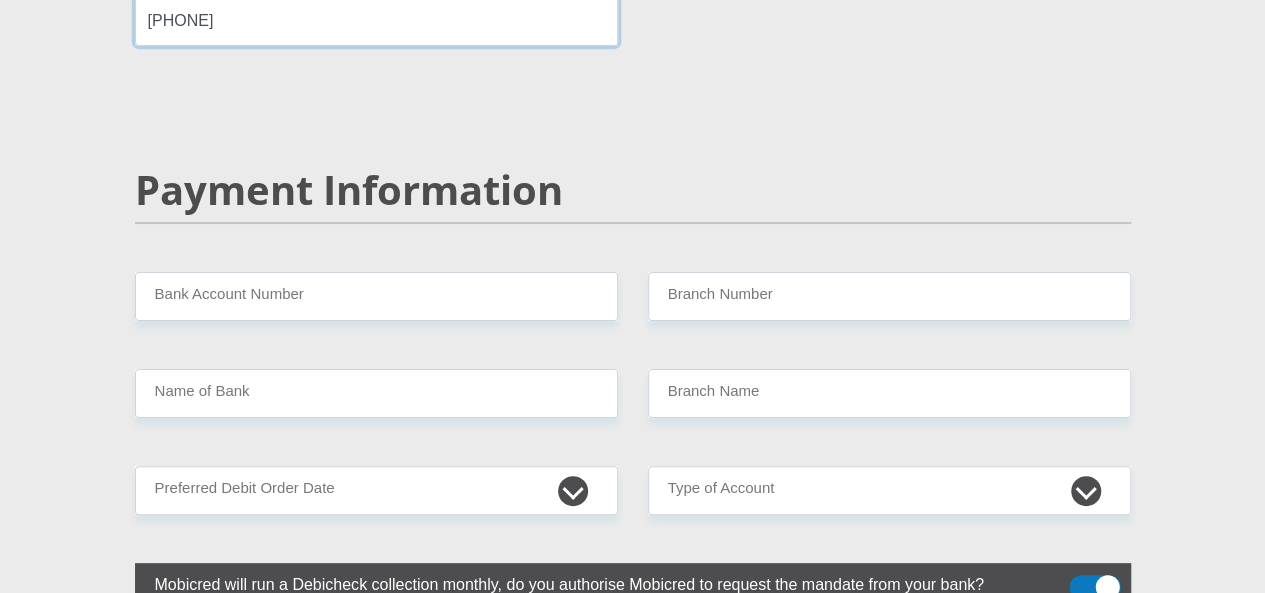 type on "[PHONE]" 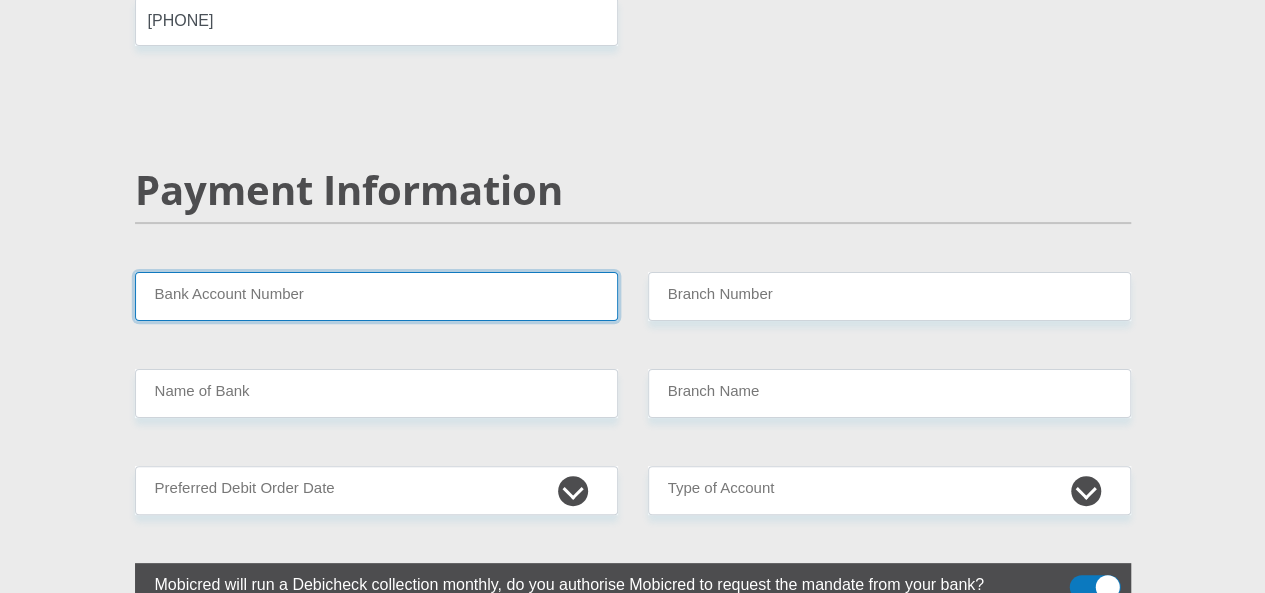 click on "Bank Account Number" at bounding box center (376, 296) 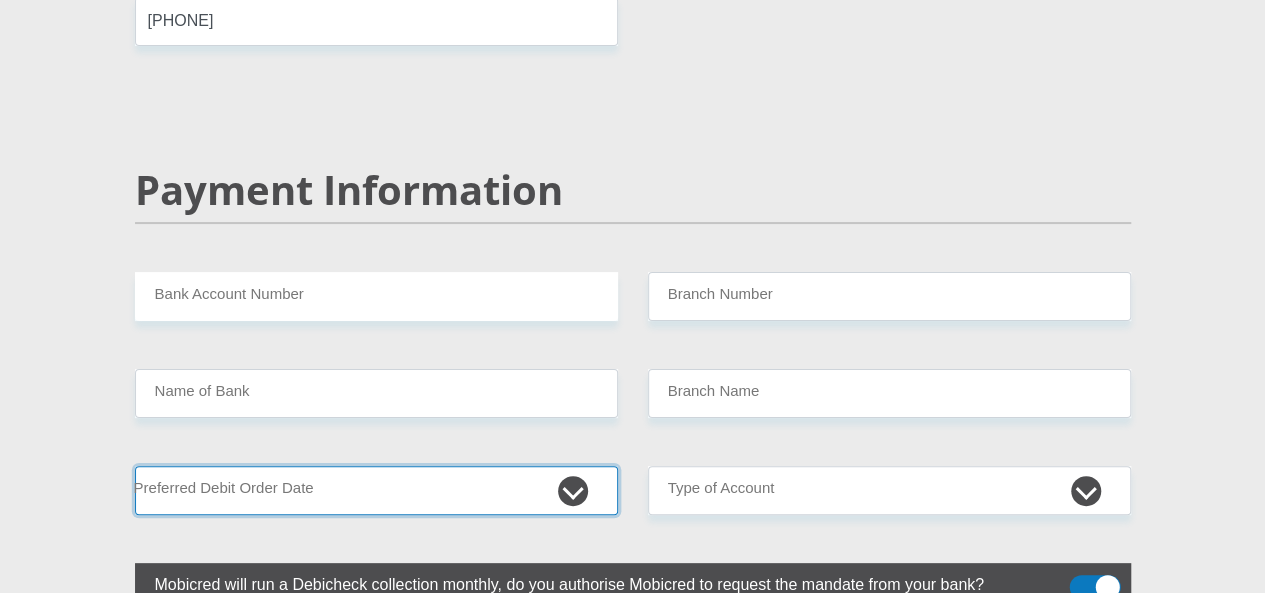 click on "1st
2nd
3rd
4th
5th
7th
18th
19th
20th
21st
22nd
23rd
24th
25th
26th
27th
28th
29th
30th" at bounding box center (376, 490) 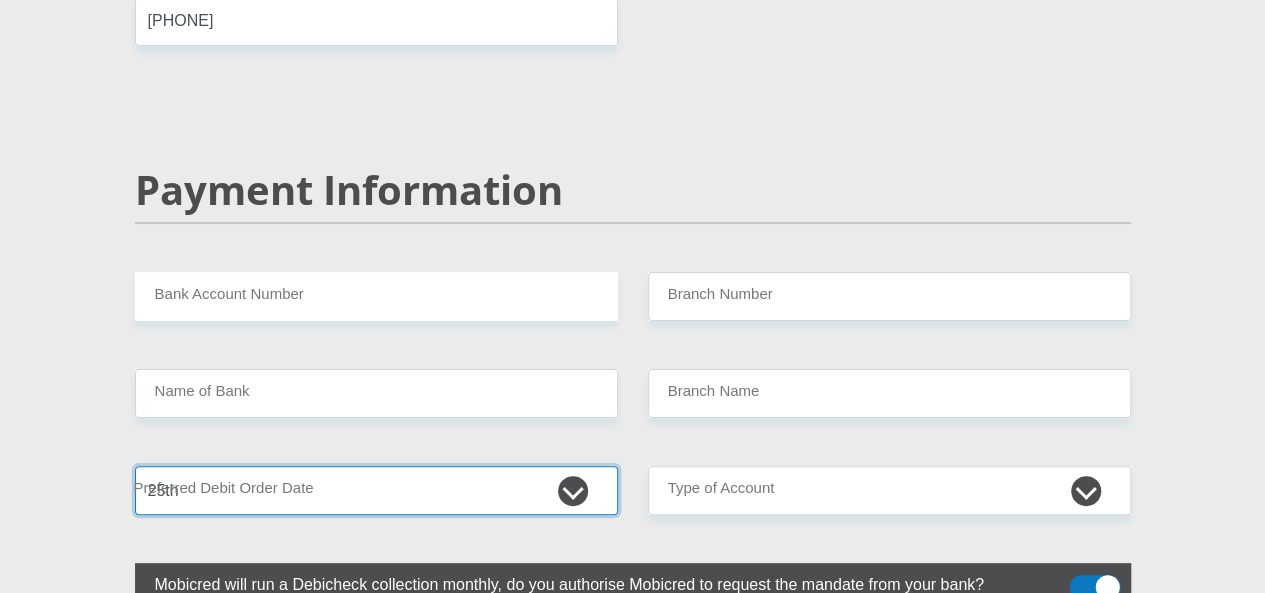 click on "1st
2nd
3rd
4th
5th
7th
18th
19th
20th
21st
22nd
23rd
24th
25th
26th
27th
28th
29th
30th" at bounding box center [376, 490] 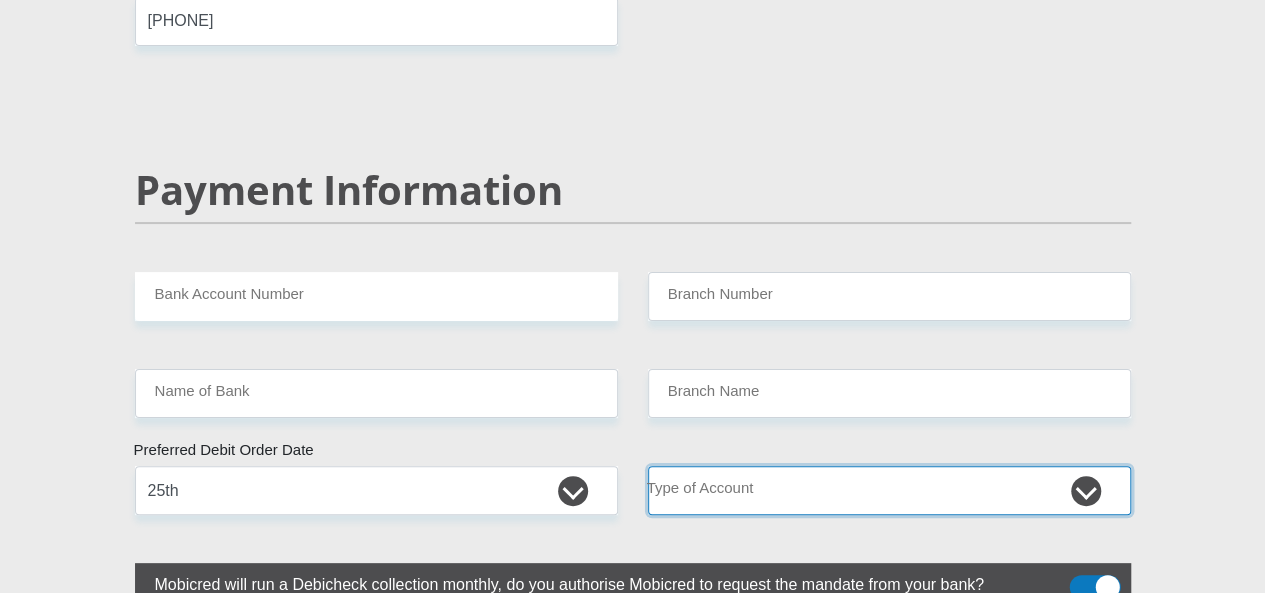 click on "Cheque
Savings" at bounding box center (889, 490) 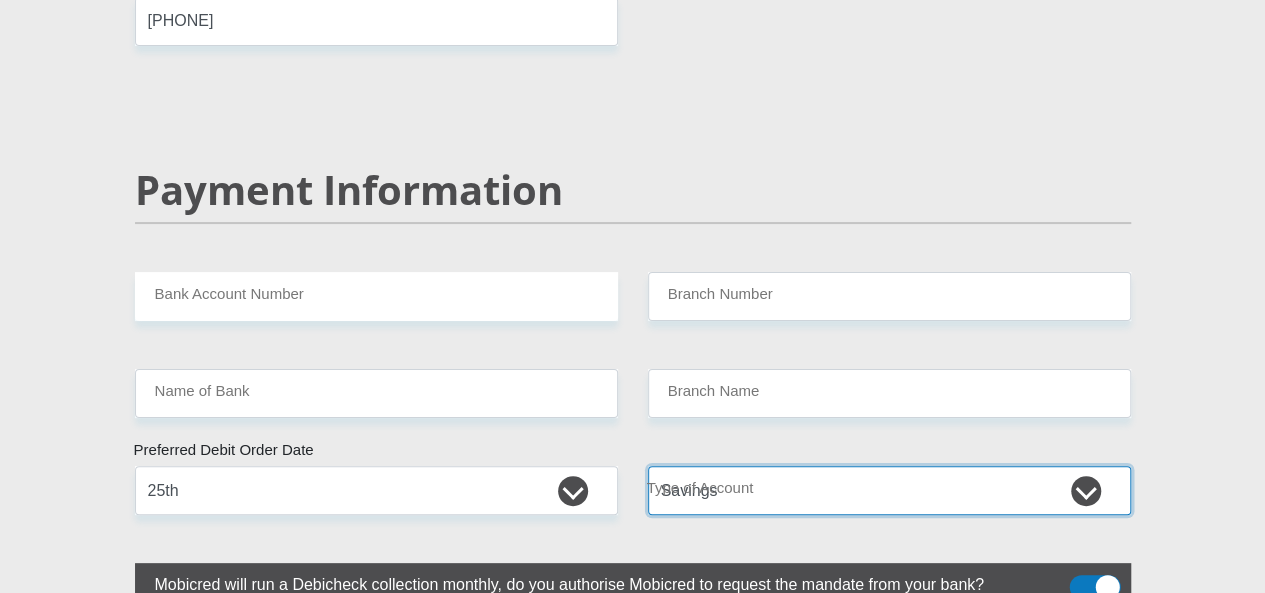 click on "Cheque
Savings" at bounding box center (889, 490) 